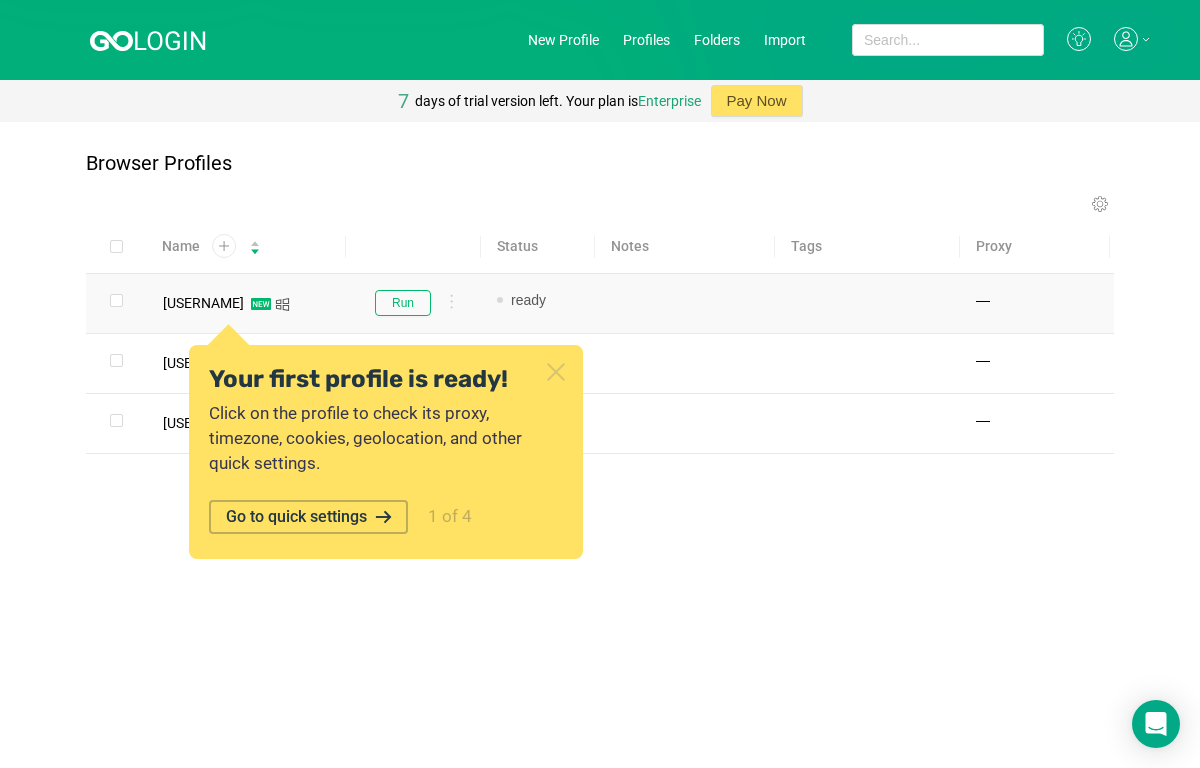 scroll, scrollTop: 0, scrollLeft: 0, axis: both 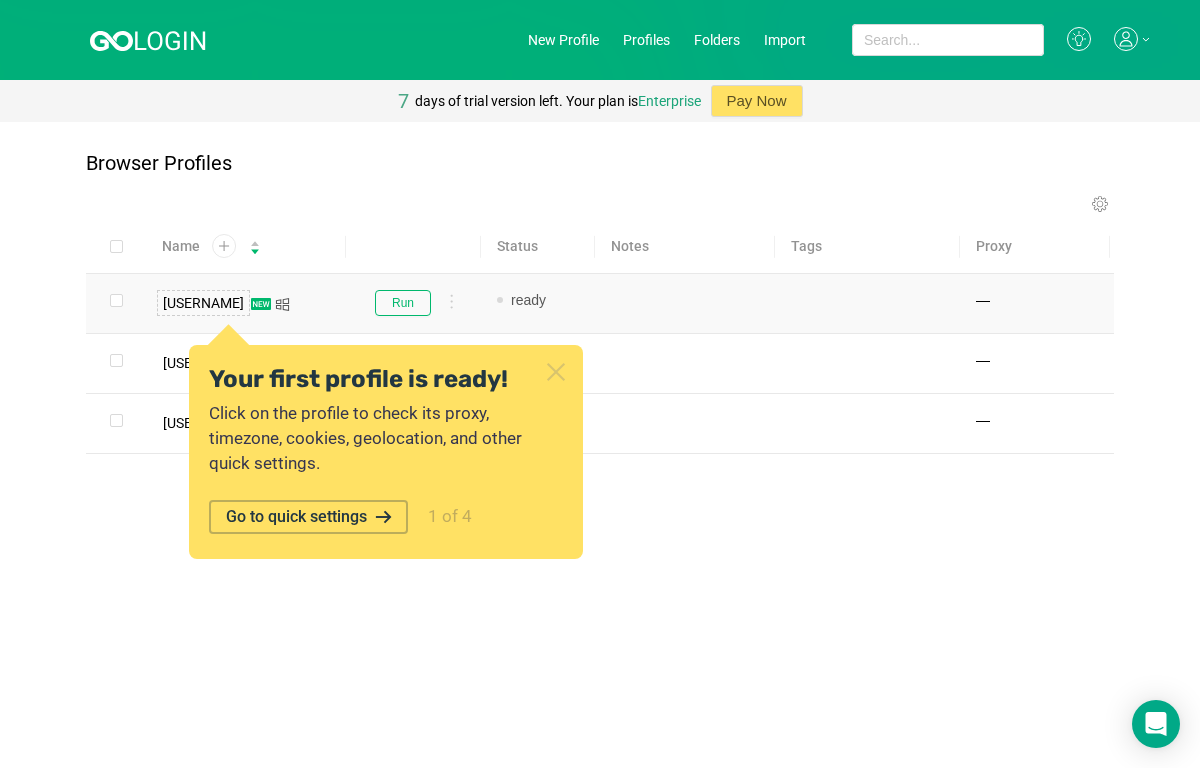 click on "[USERNAME]" at bounding box center [203, 303] 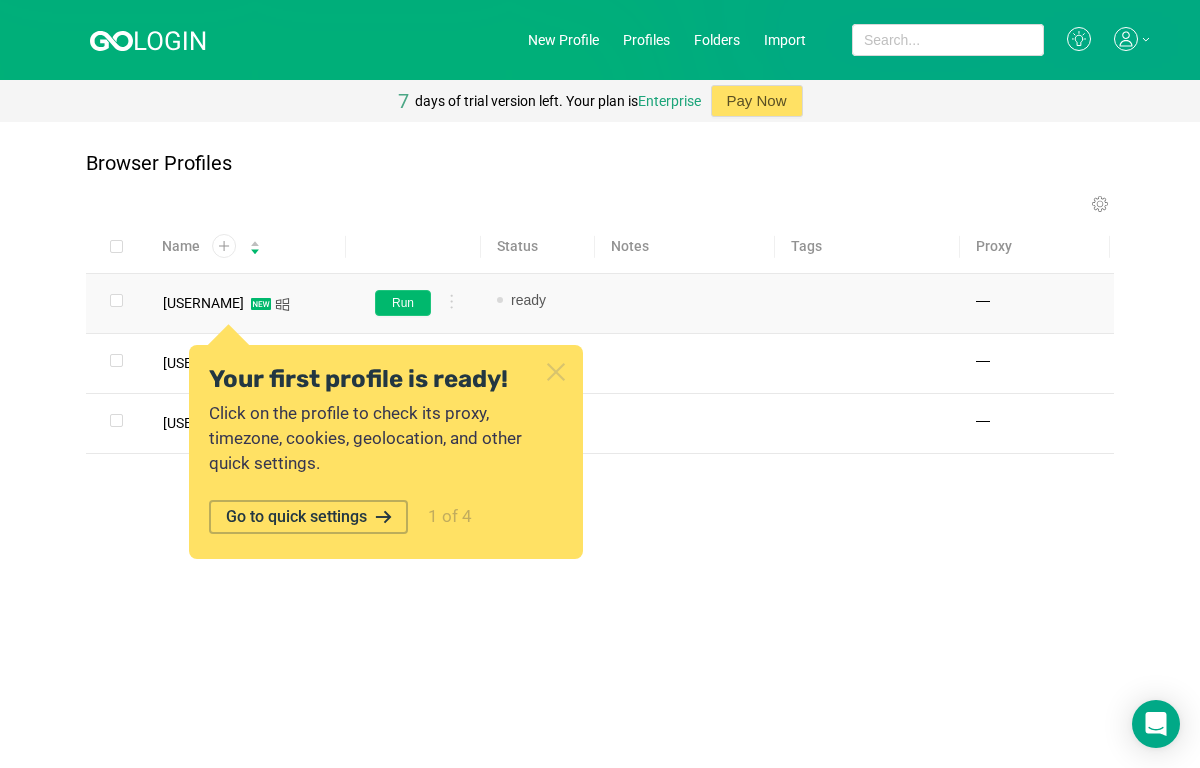 click on "Run" at bounding box center (403, 303) 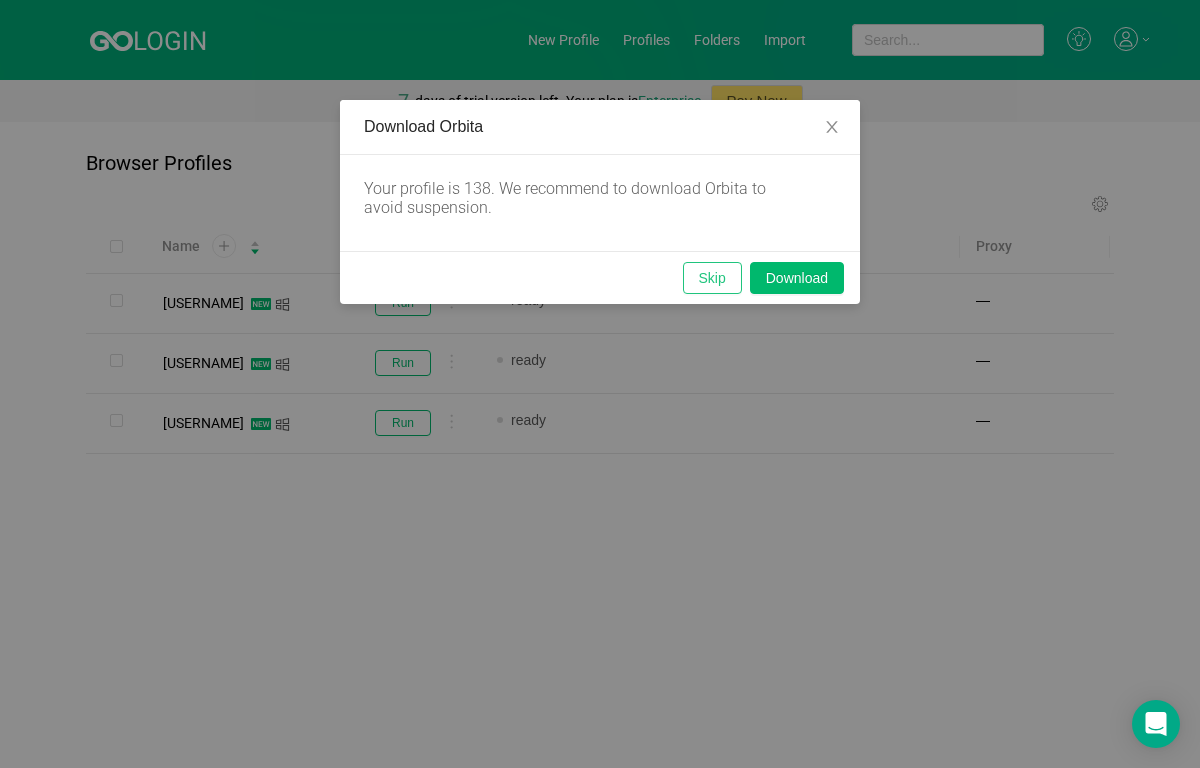 click on "Skip" at bounding box center (712, 278) 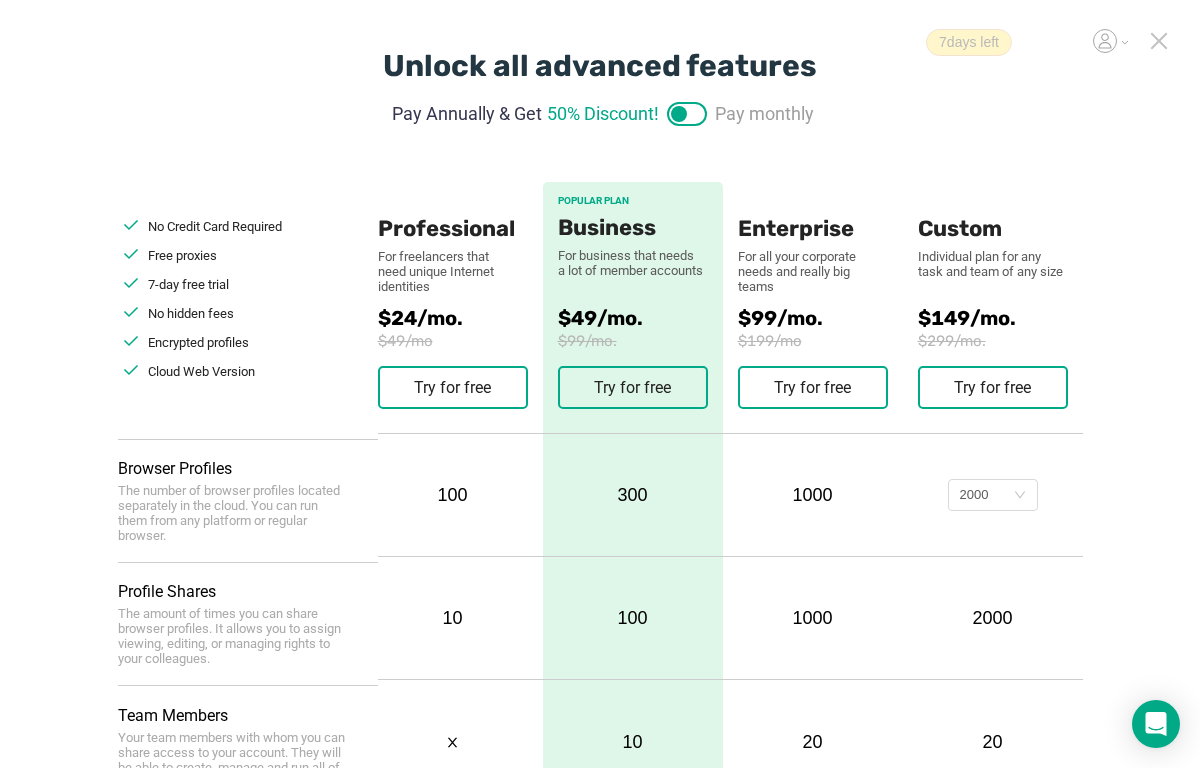 click 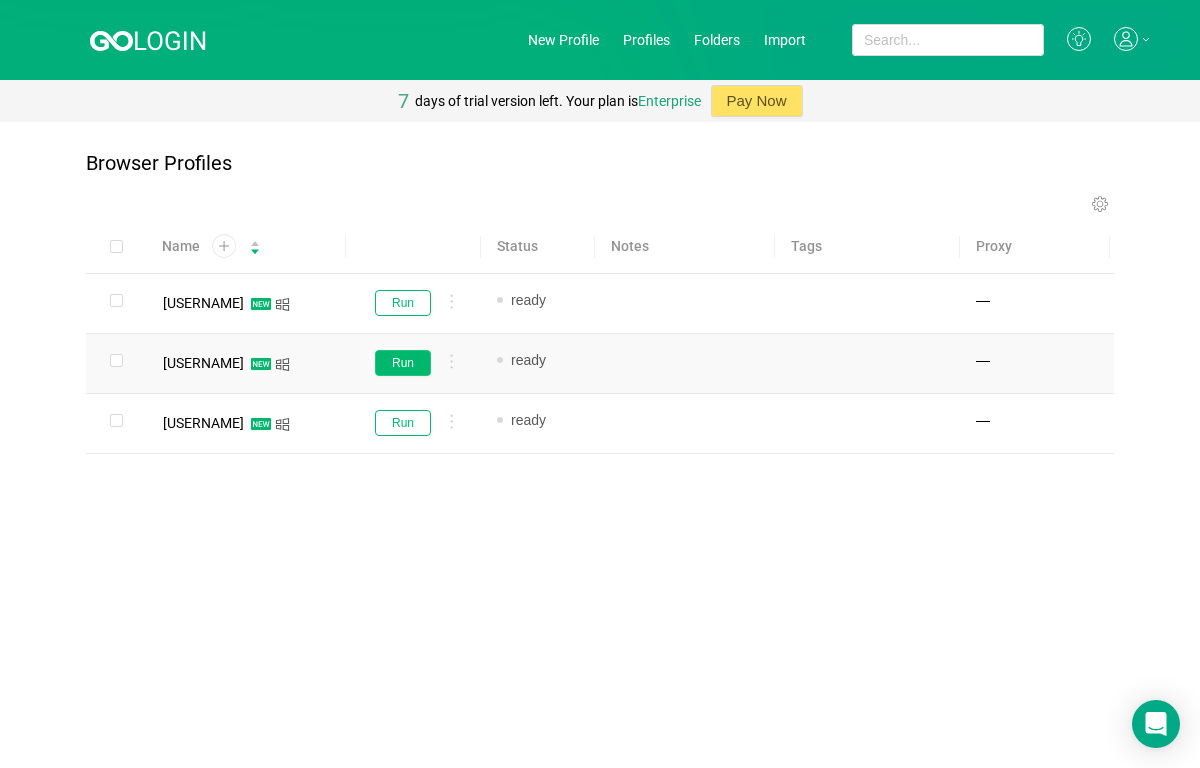 click on "Run" at bounding box center [403, 363] 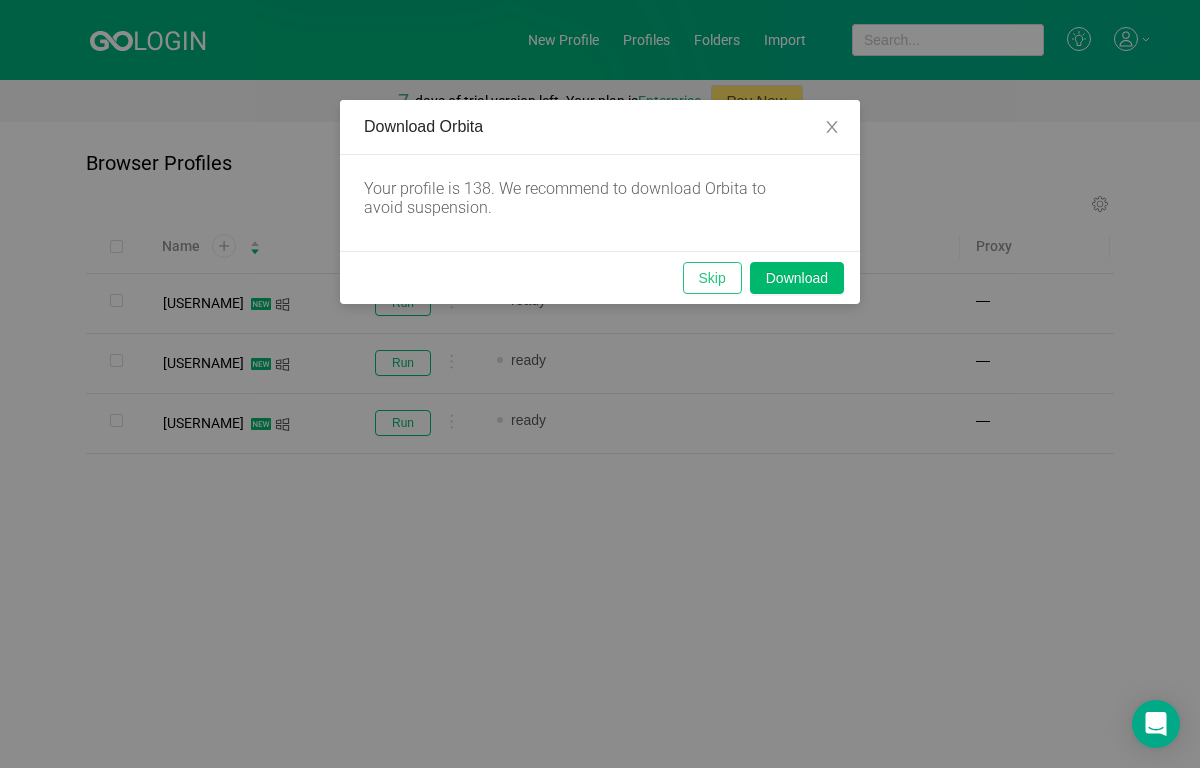 click on "Skip" at bounding box center [712, 278] 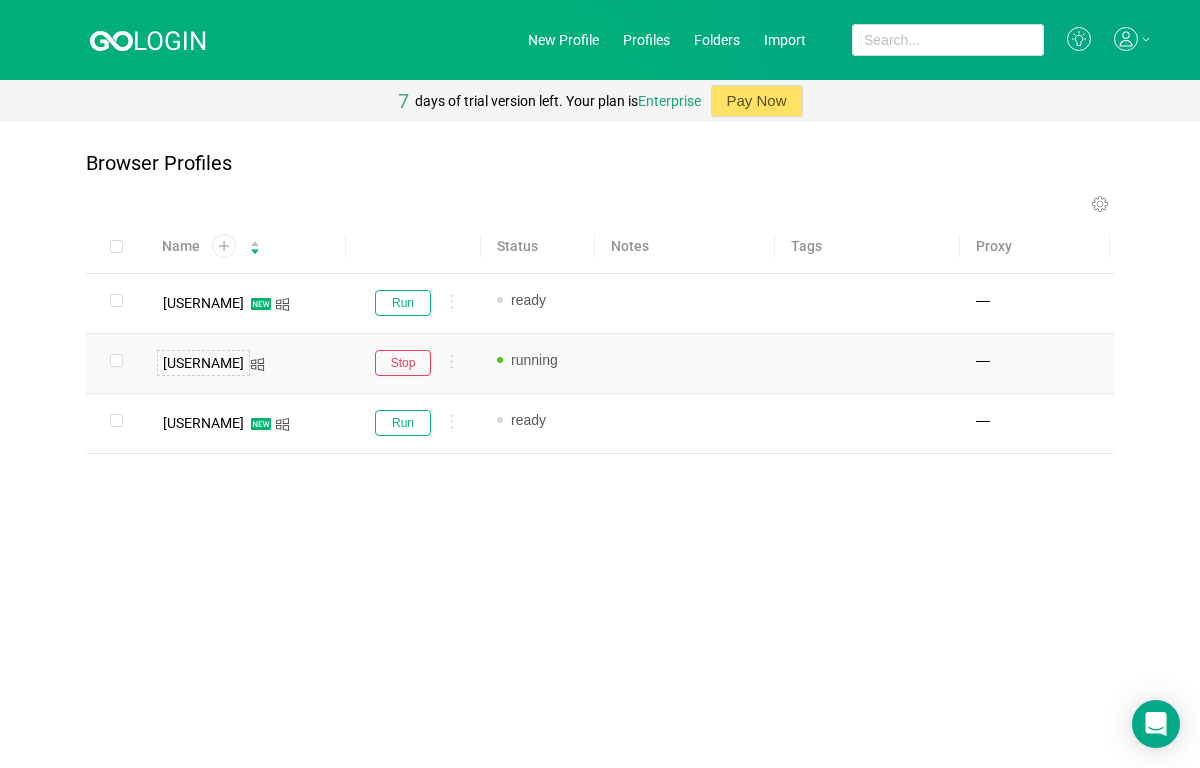 click on "[USERNAME]" at bounding box center [203, 363] 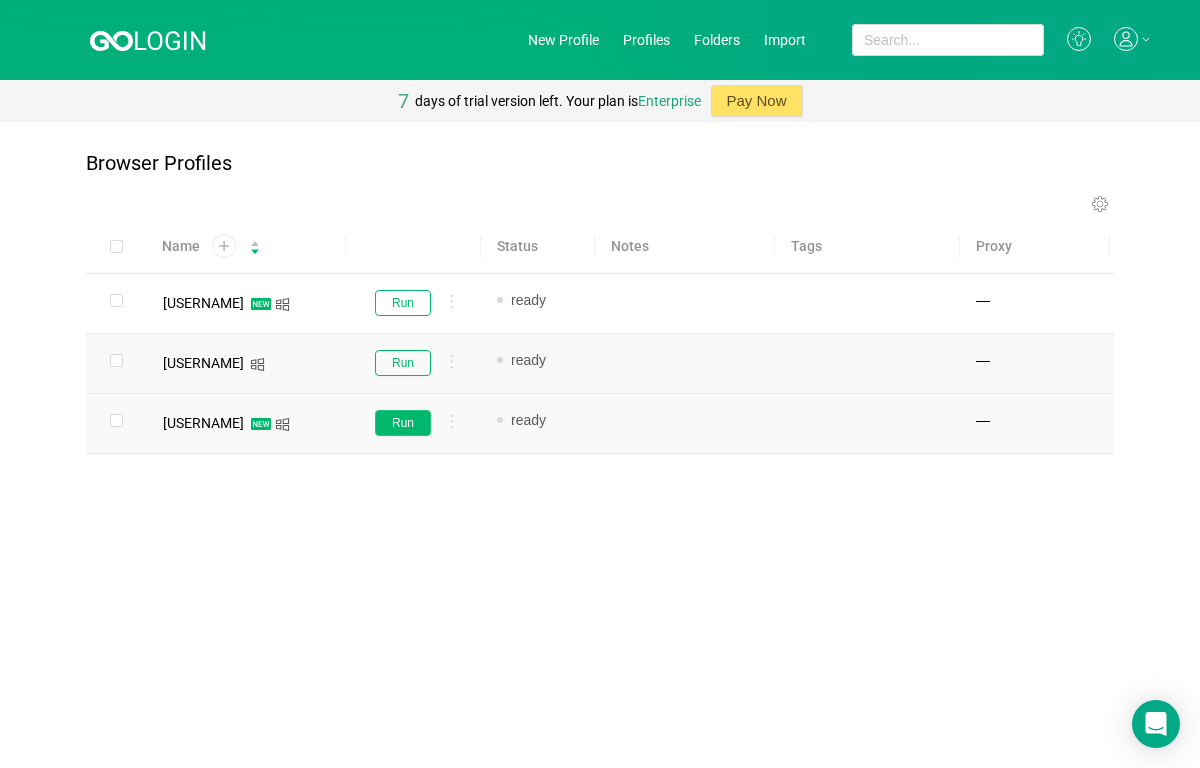 click on "Run" at bounding box center (403, 423) 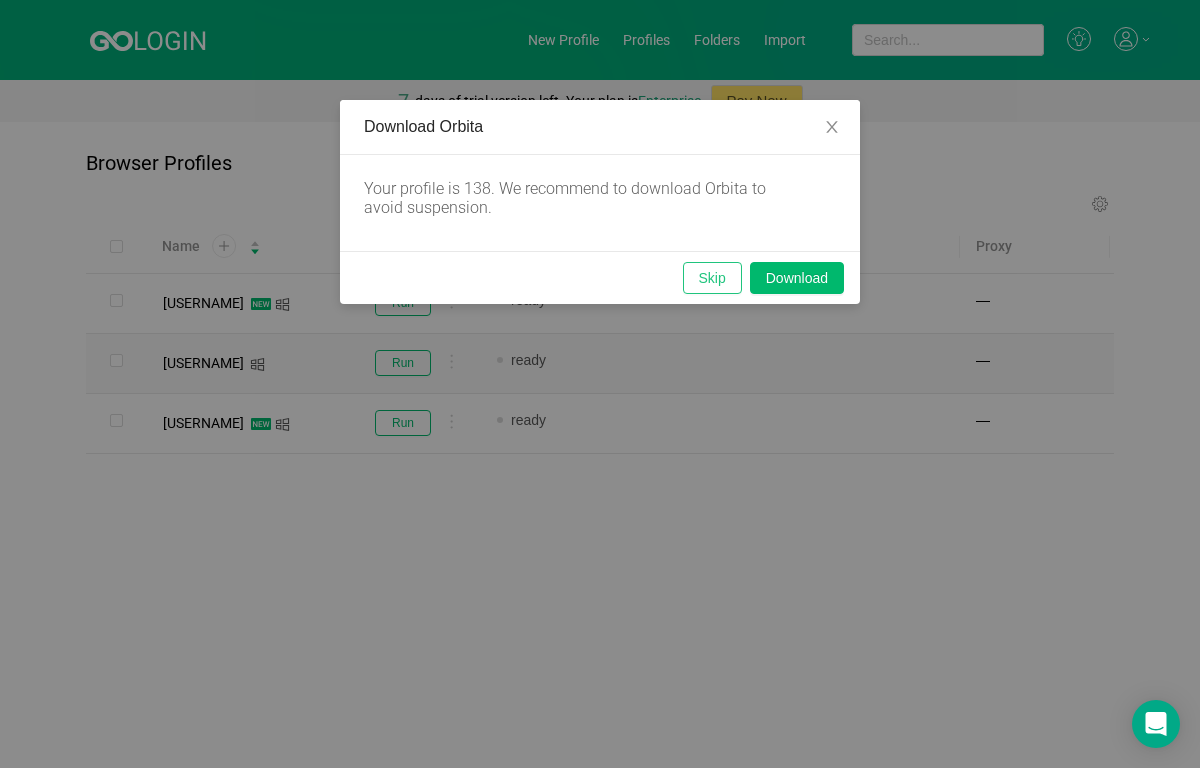 click on "Skip" at bounding box center (712, 278) 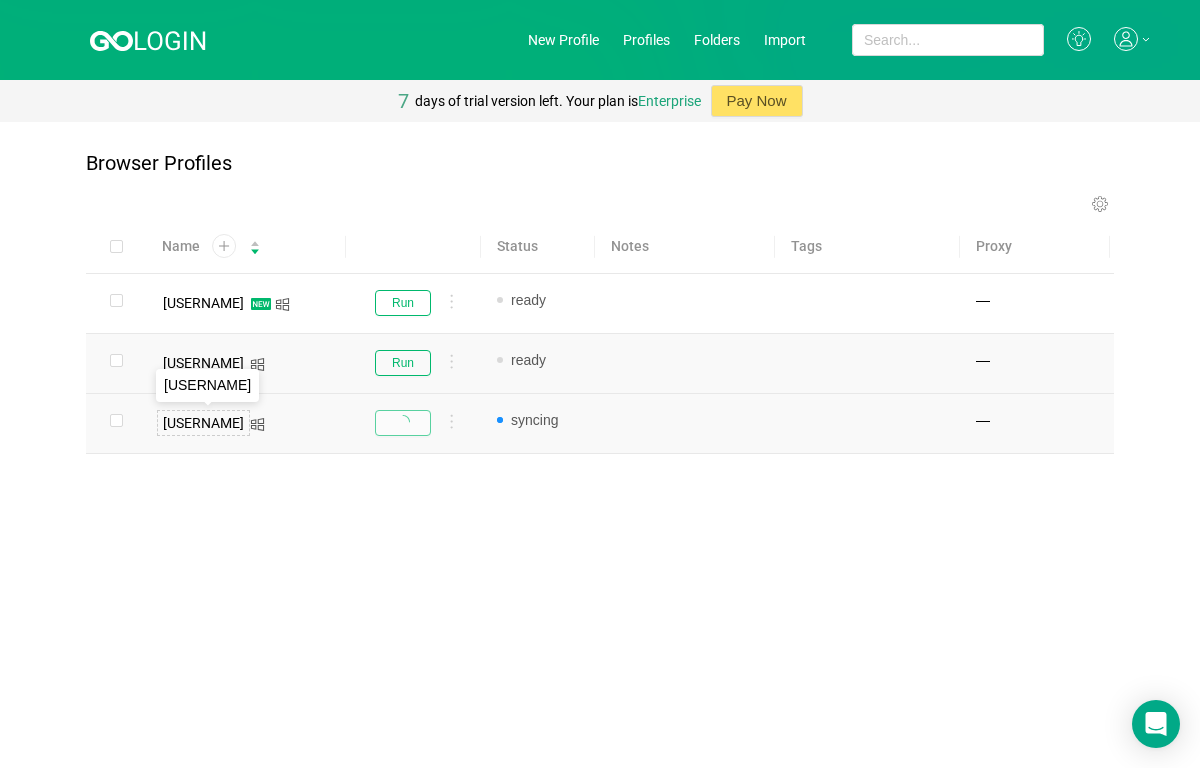 click on "[USERNAME]" at bounding box center [203, 423] 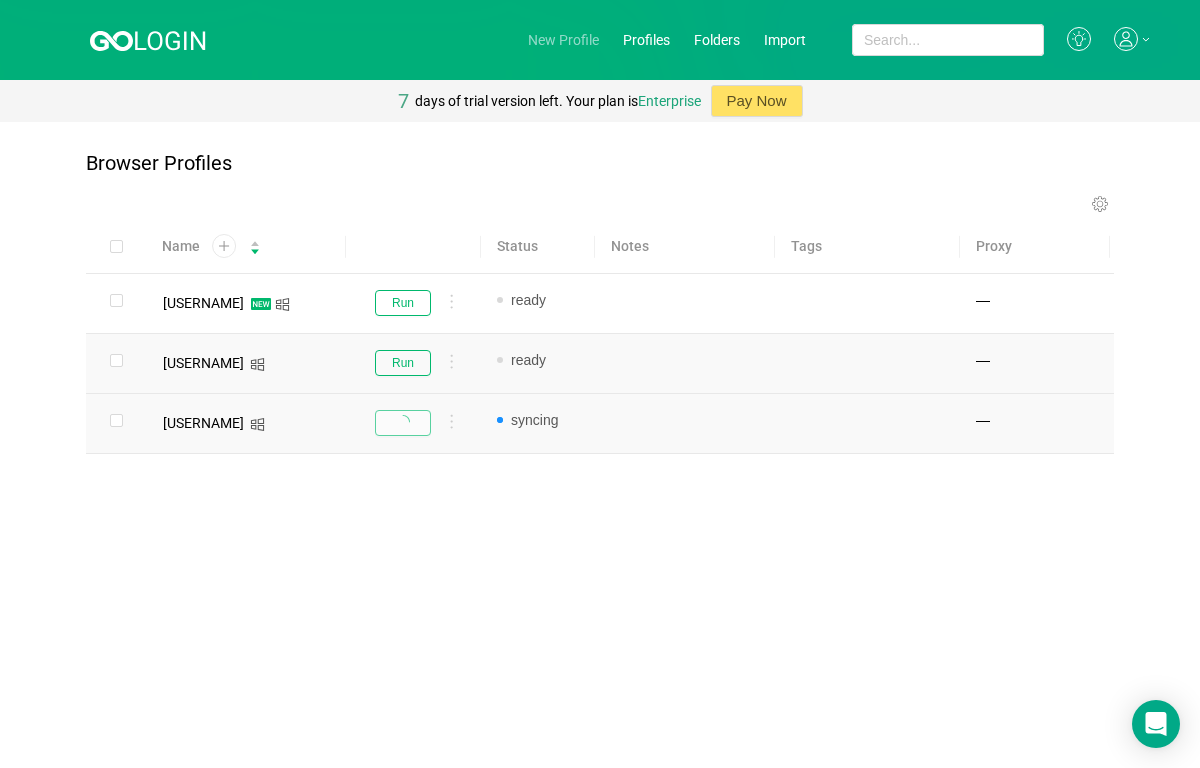click on "New Profile" at bounding box center (563, 40) 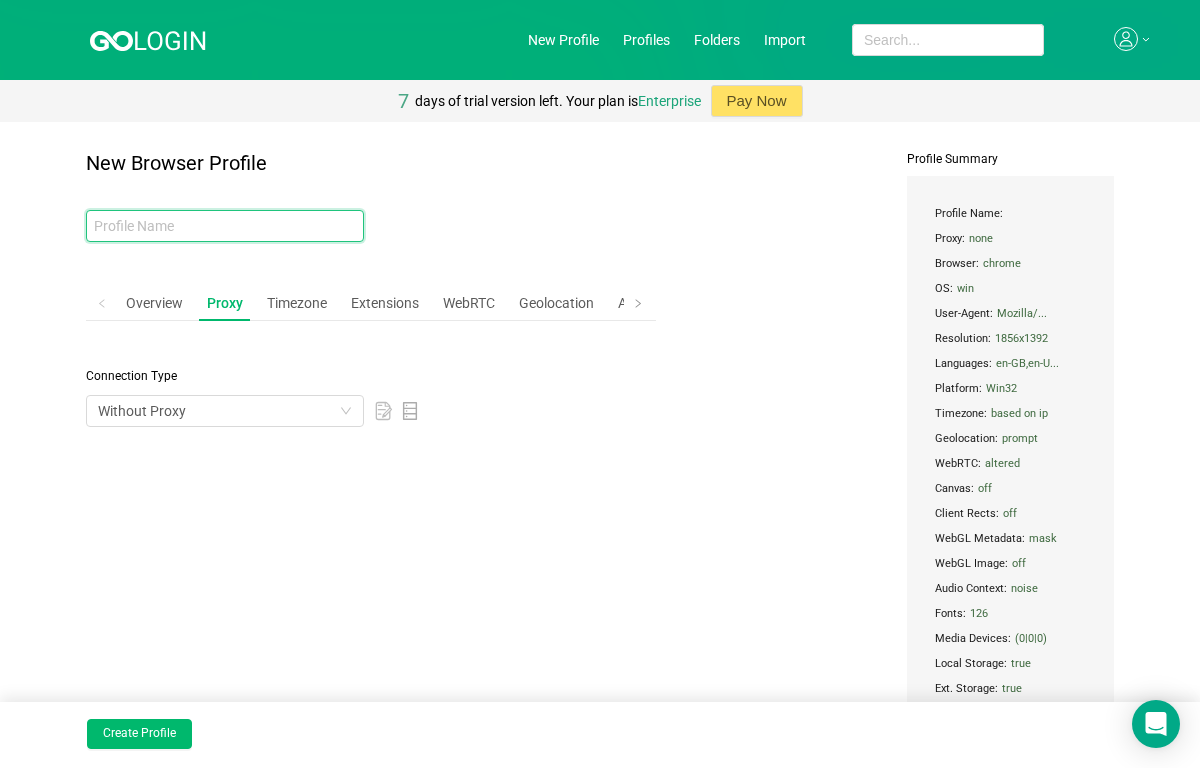 click at bounding box center [225, 226] 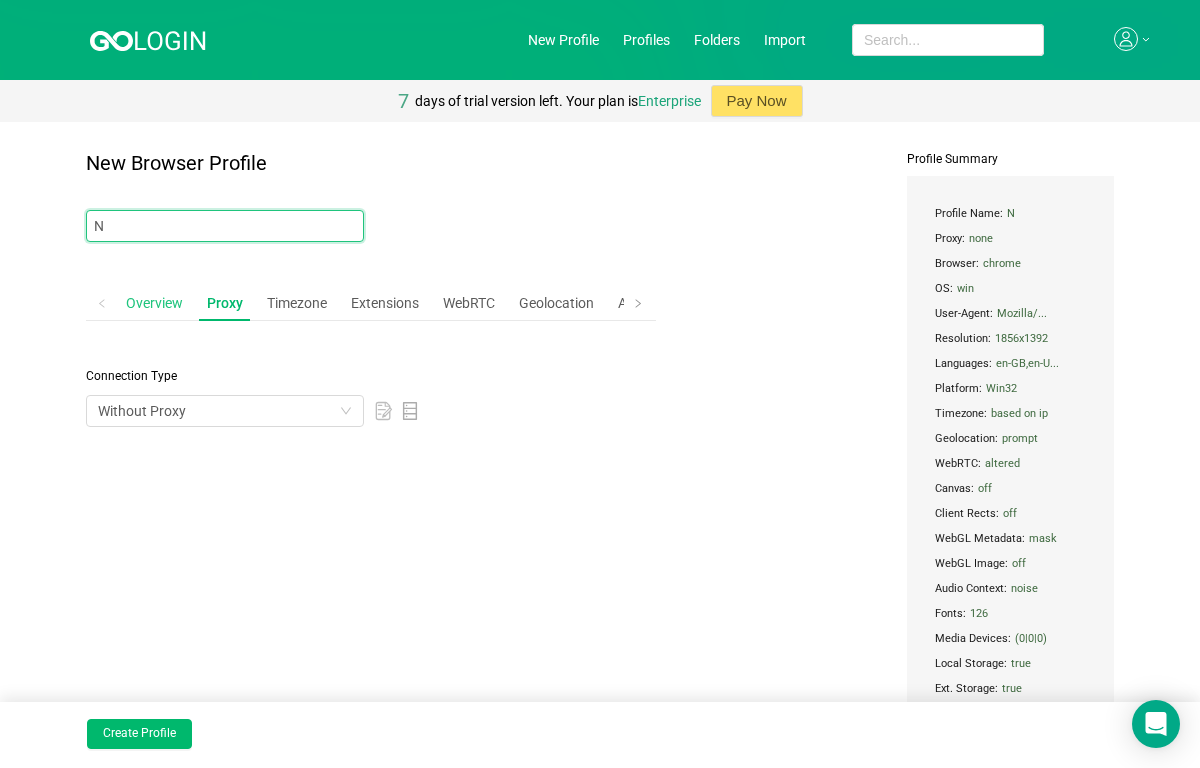type on "N" 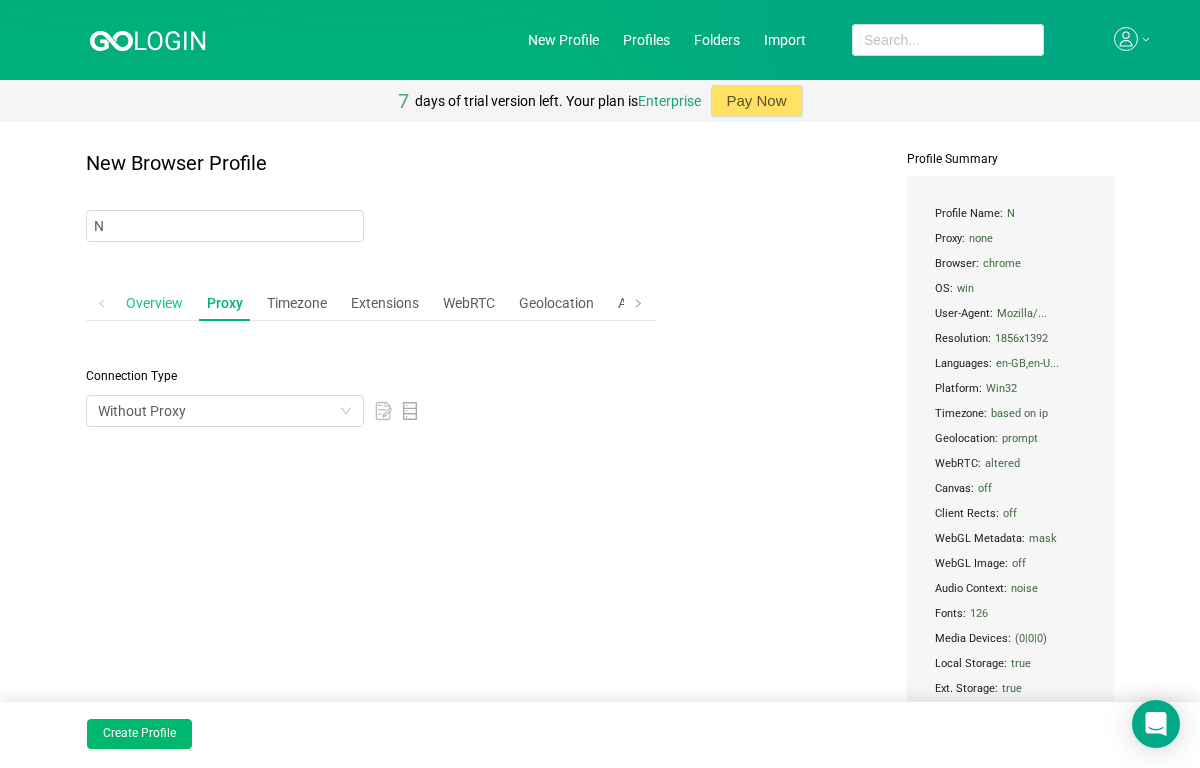 click on "Overview" at bounding box center [154, 303] 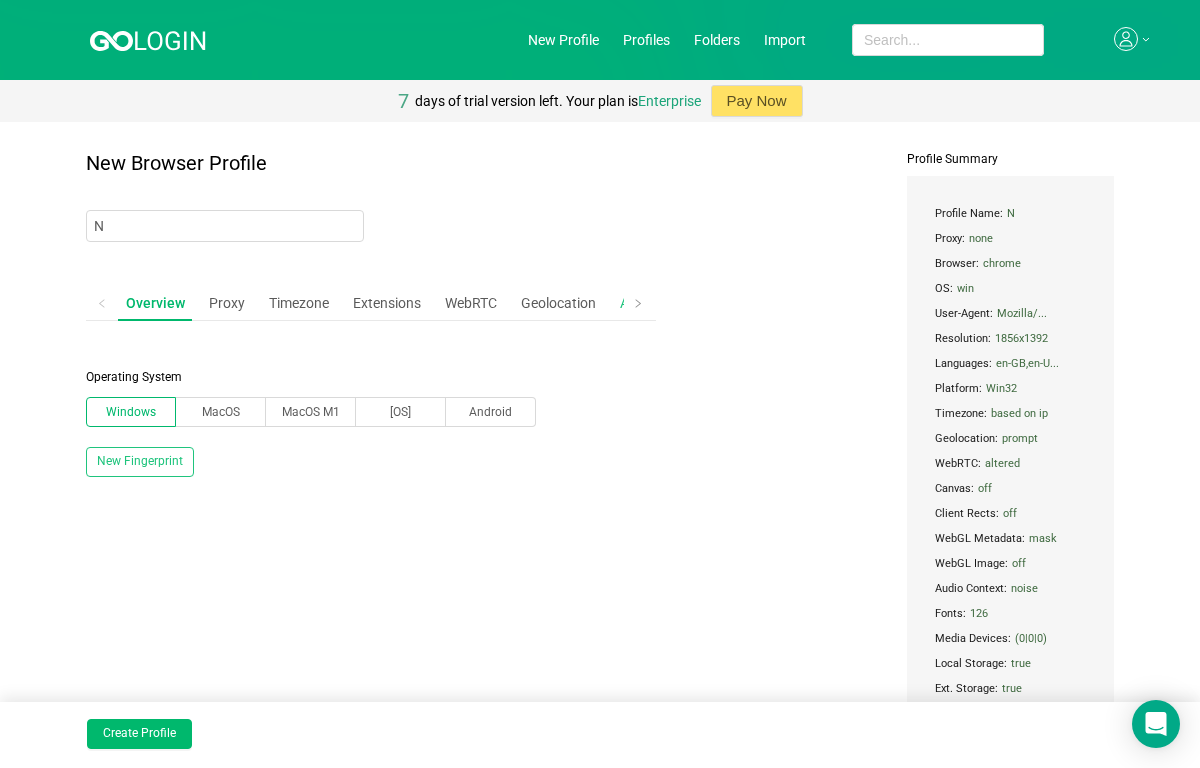 click on "Advanced" at bounding box center [651, 303] 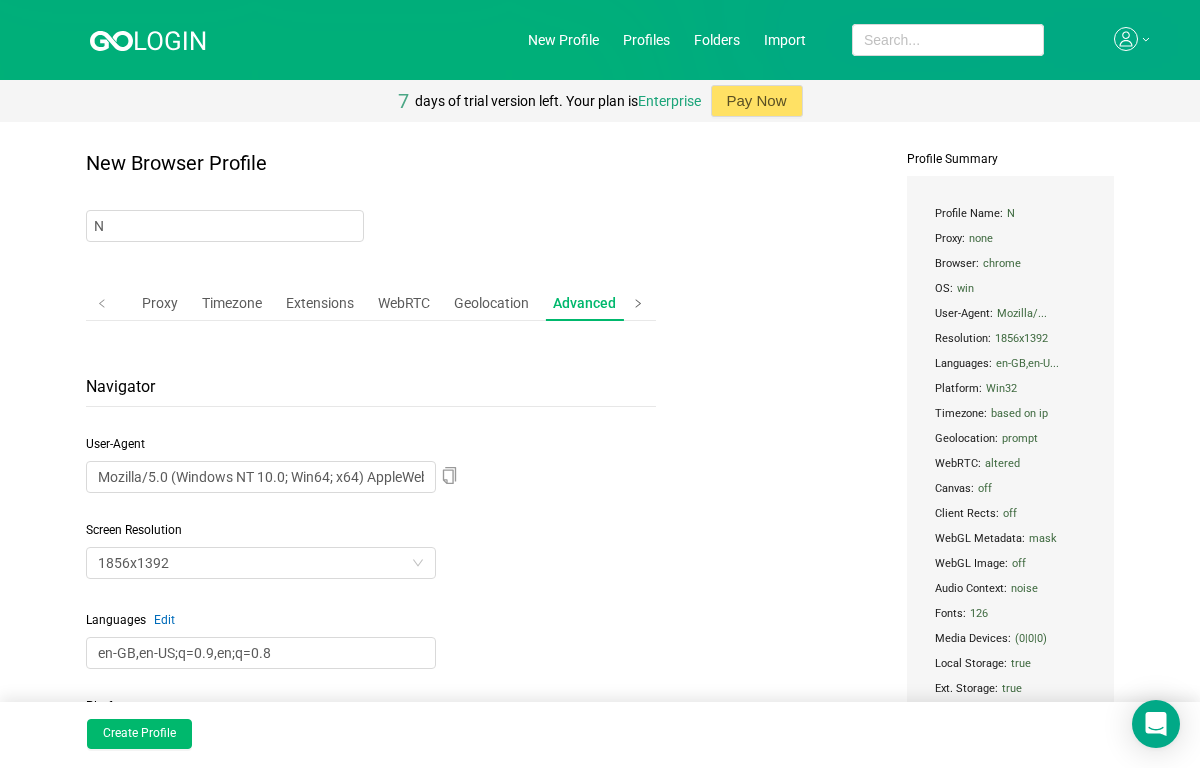 click at bounding box center [638, 303] 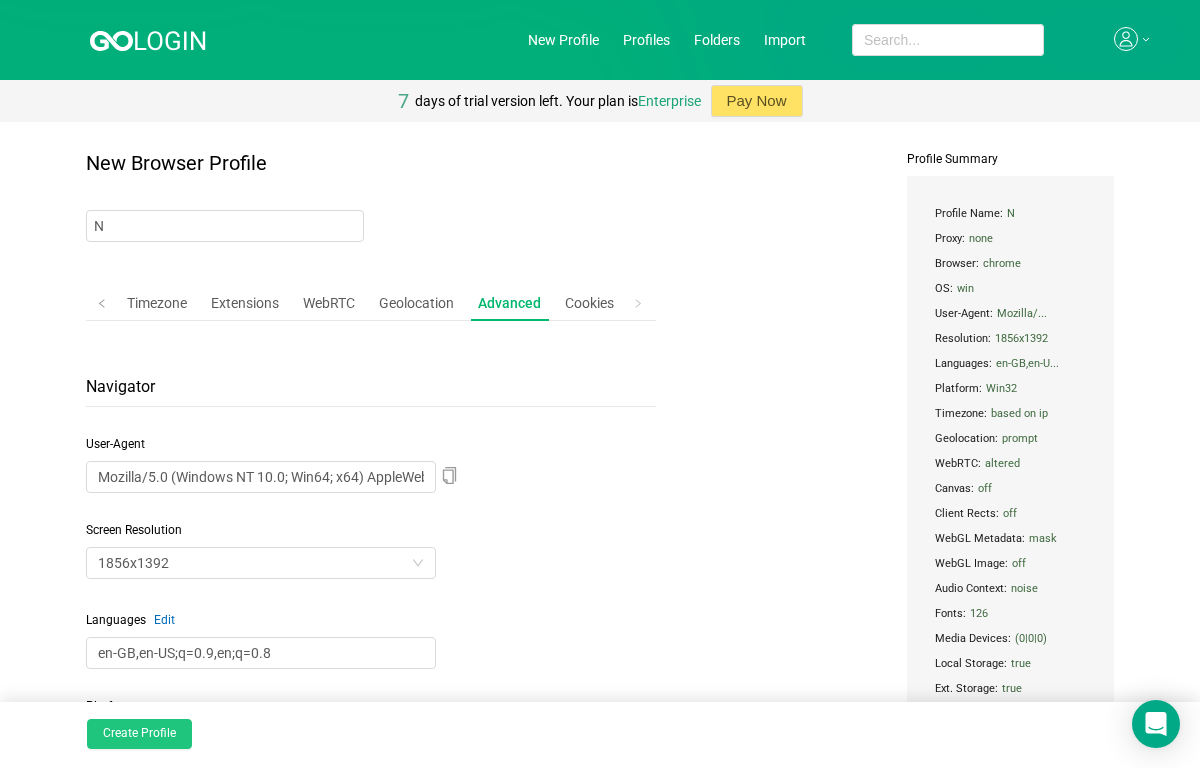 click on "Create Profile" at bounding box center (139, 734) 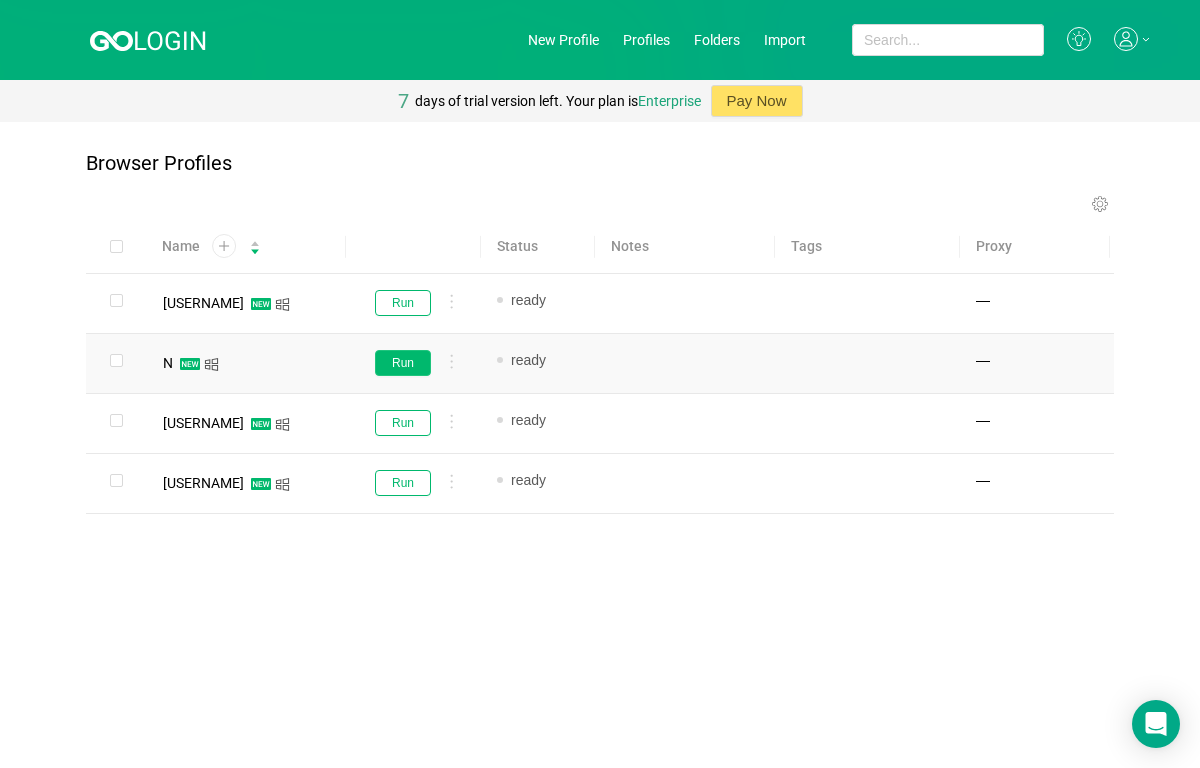 click on "Run" at bounding box center (403, 363) 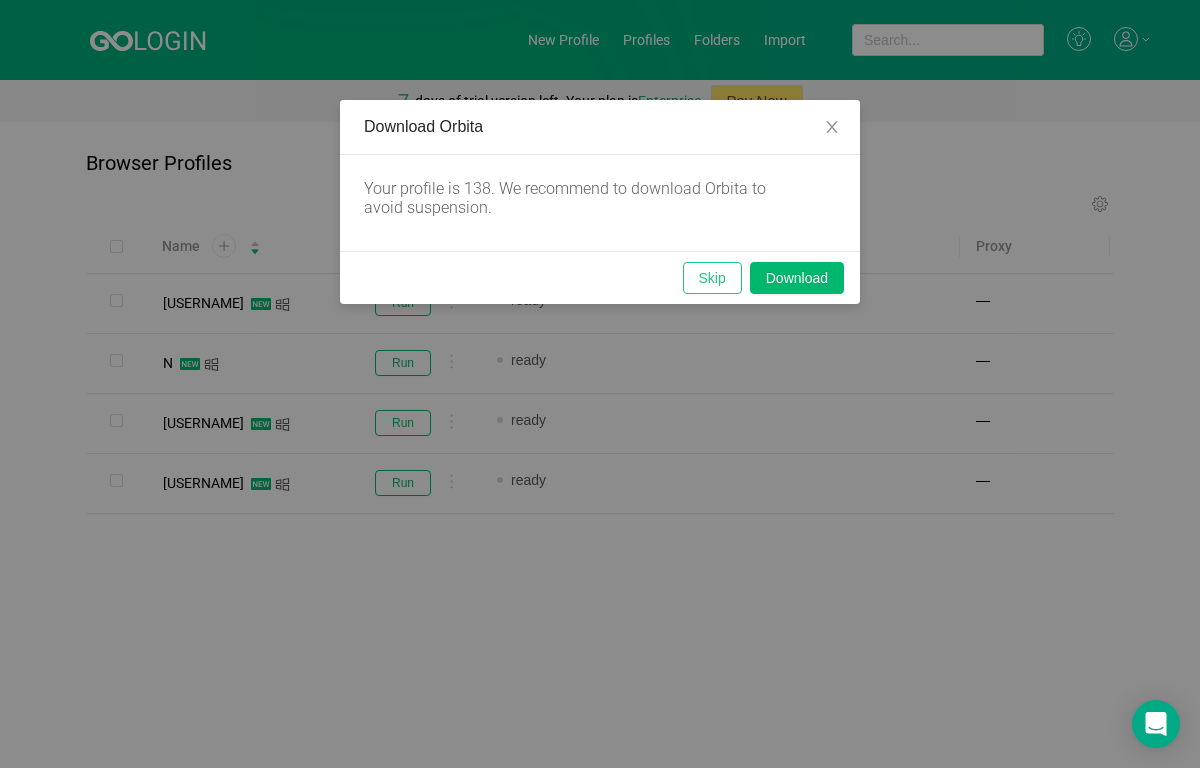 click on "Skip" at bounding box center [712, 278] 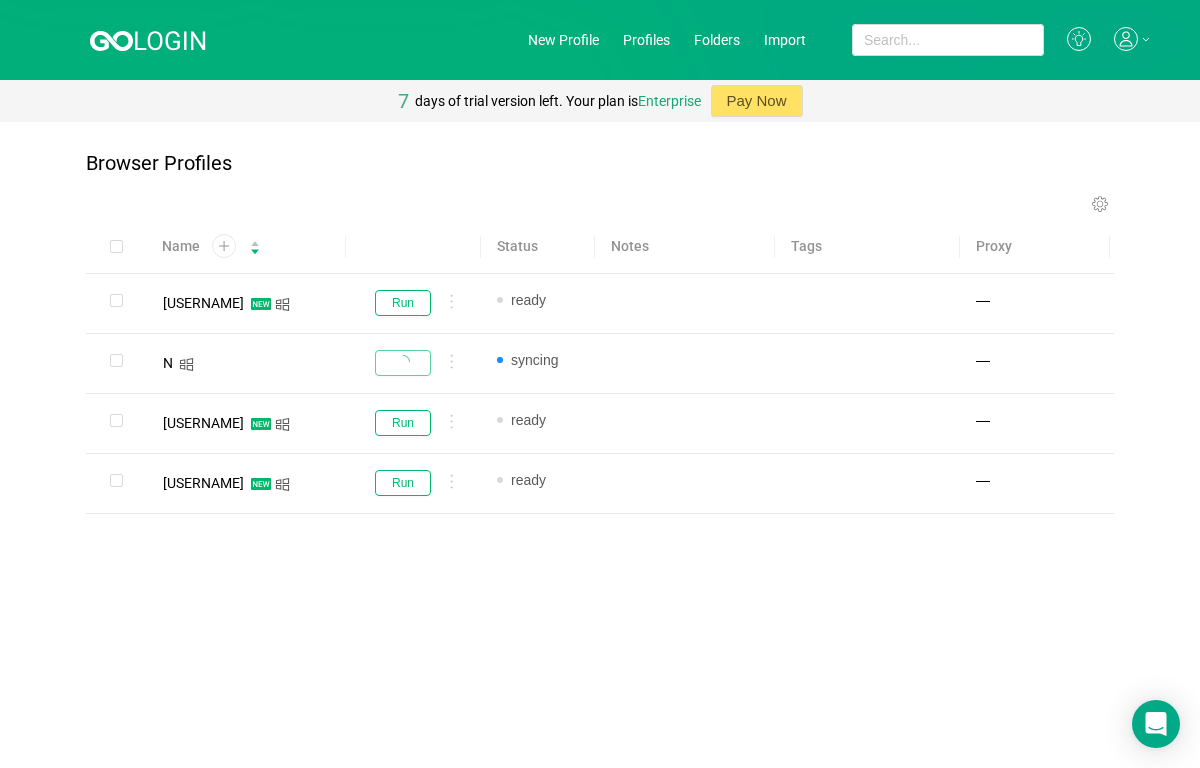 click on "Name Status Notes Tags Proxy [USERNAME] Run ready Add note... Add tag... — N syncing Add note... Add tag... — Korannx55 Run ready Add note... Add tag... — Automaticpornxx5 Run ready Add note... Add tag... —" at bounding box center (600, 399) 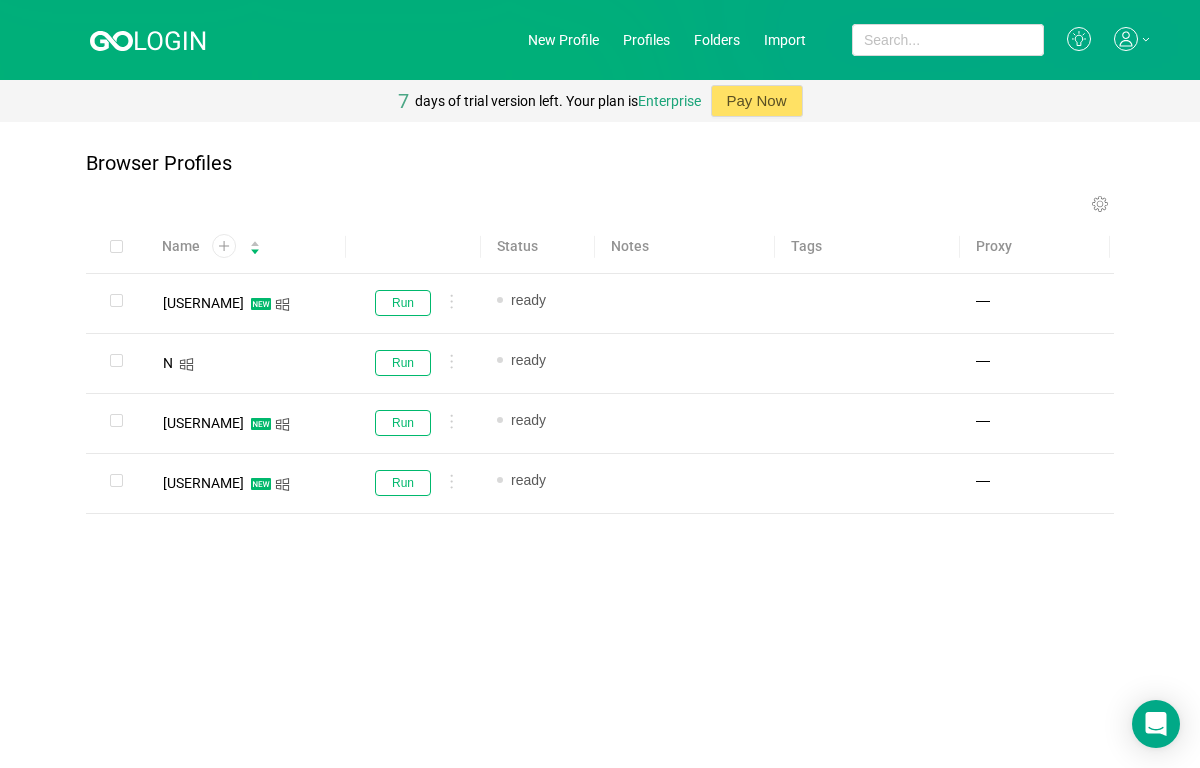 scroll, scrollTop: 0, scrollLeft: 0, axis: both 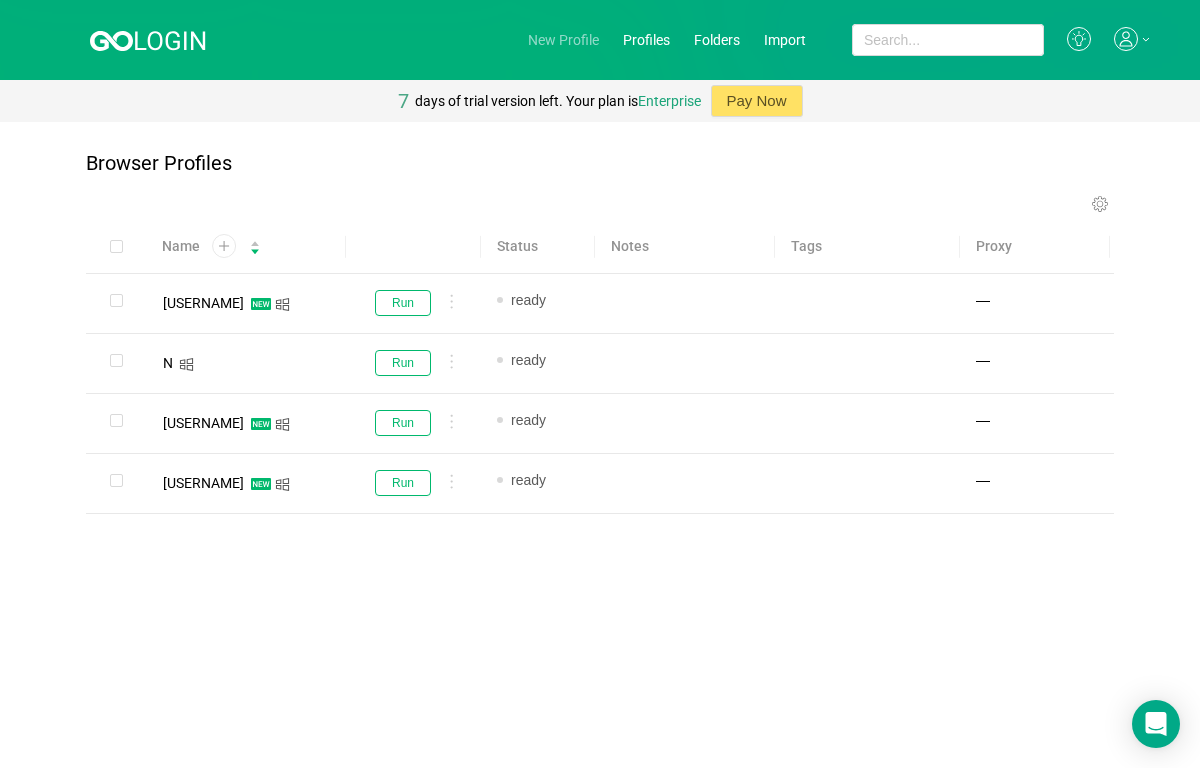 click on "New Profile" at bounding box center (563, 40) 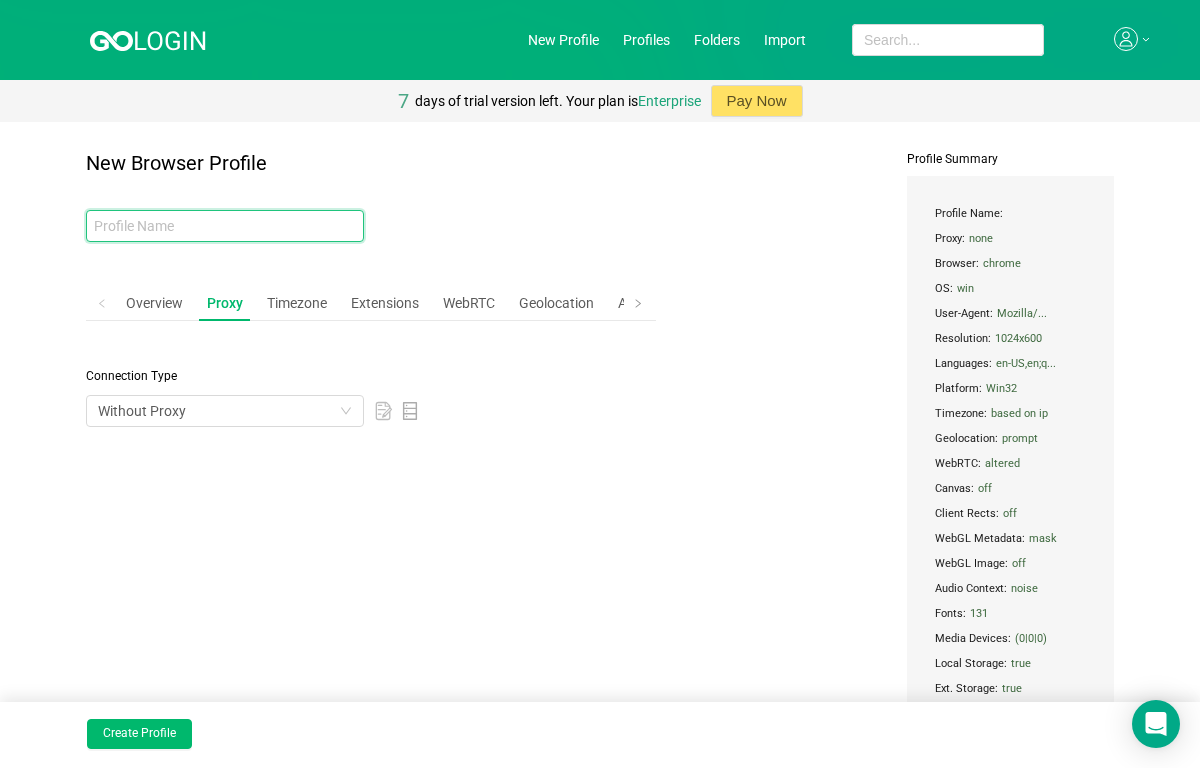 click at bounding box center [225, 226] 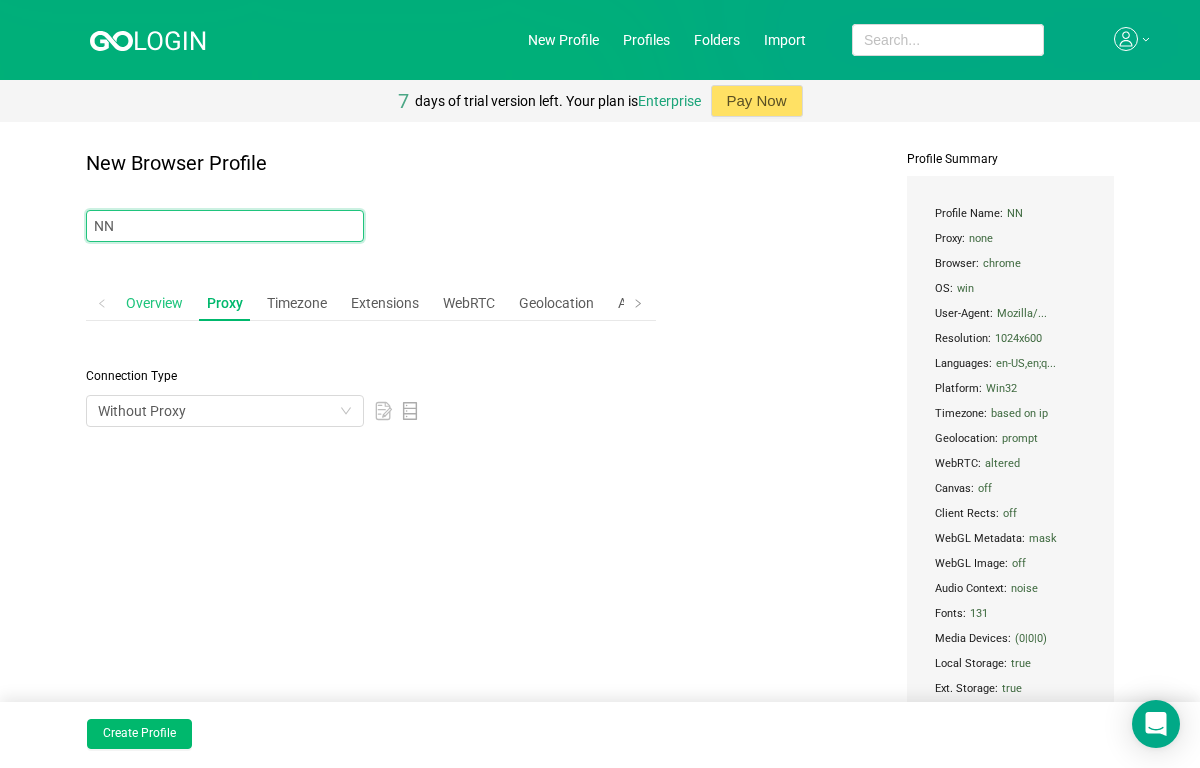 type on "NN" 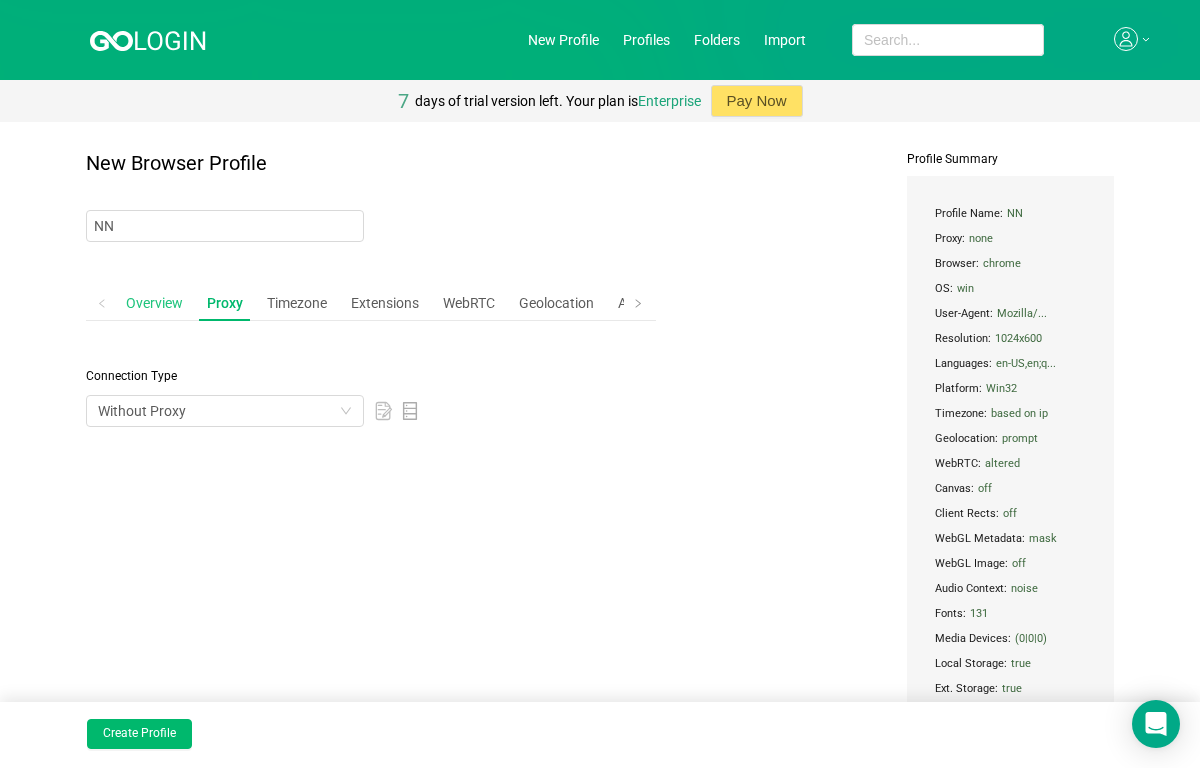 click on "Overview" at bounding box center [154, 303] 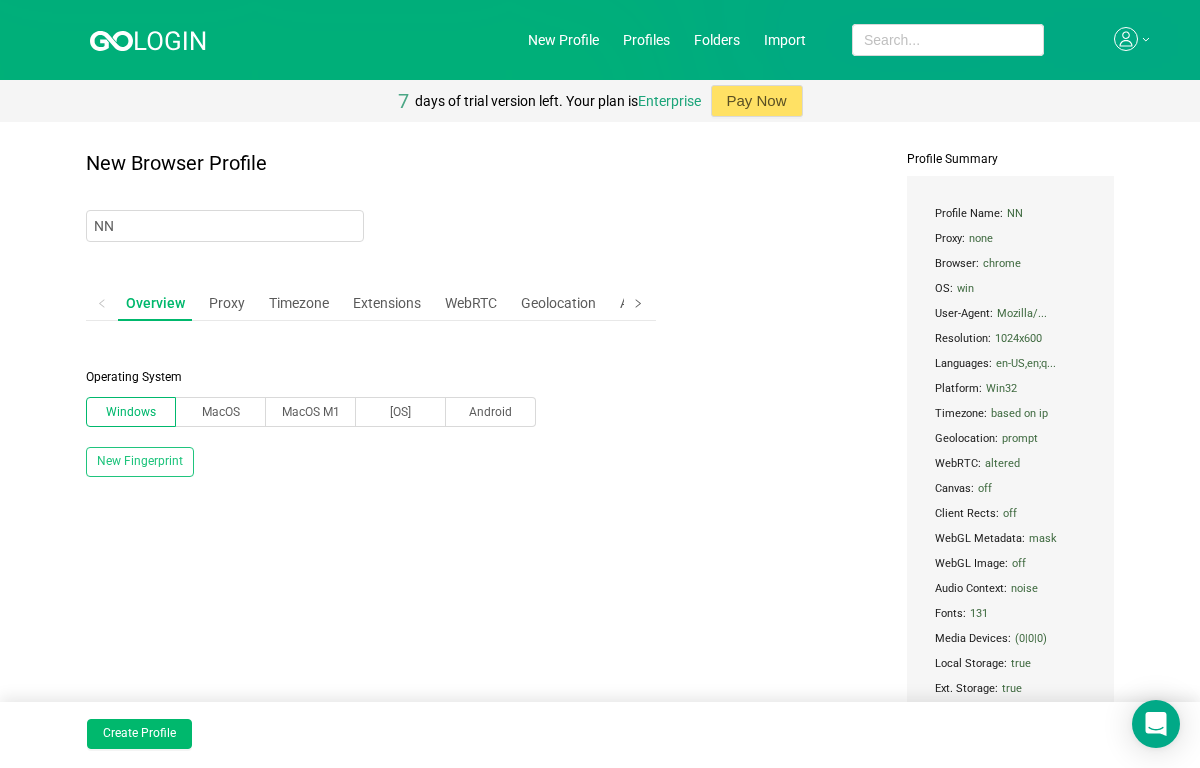 click at bounding box center (638, 303) 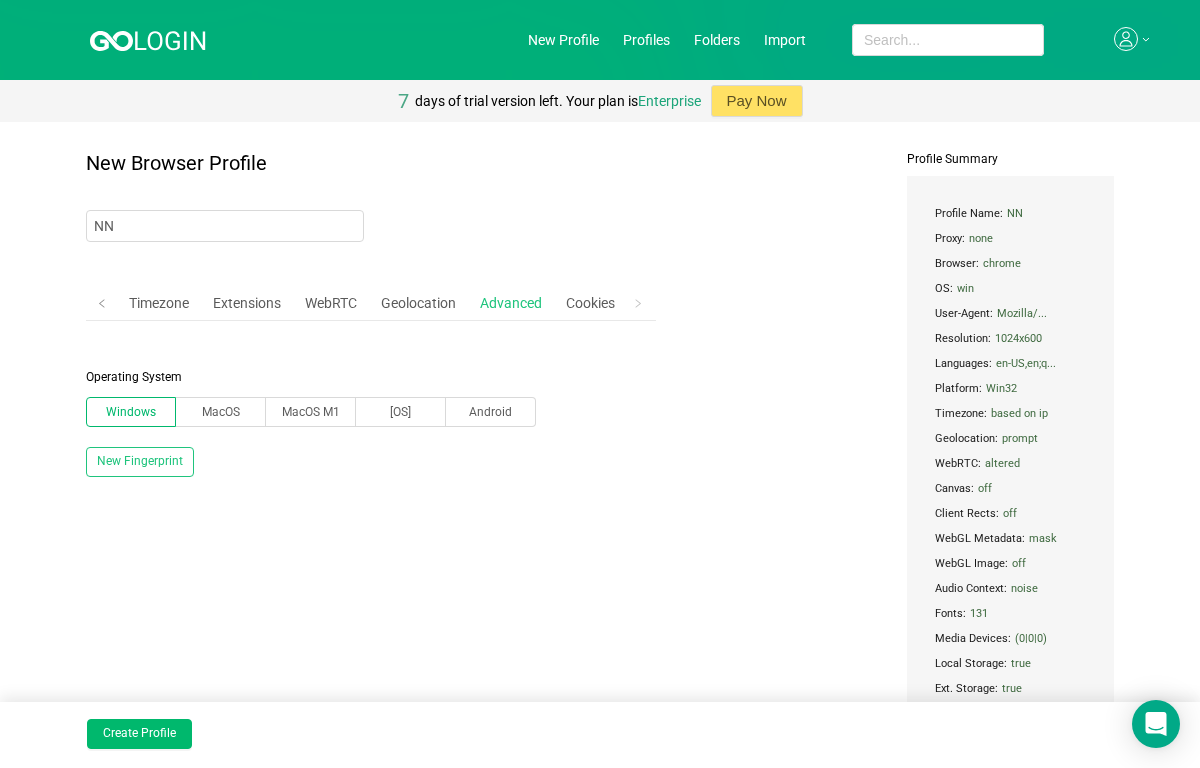 click on "Advanced" at bounding box center [511, 303] 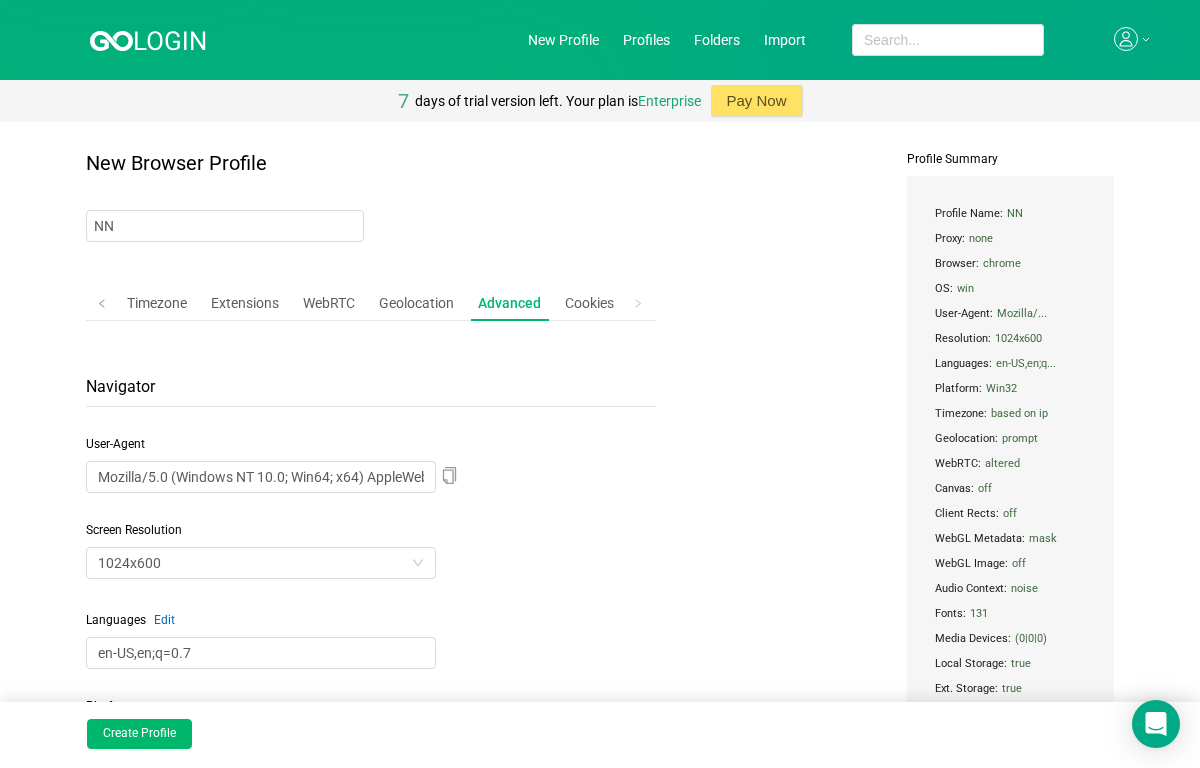 click on "Create Profile" at bounding box center [600, 735] 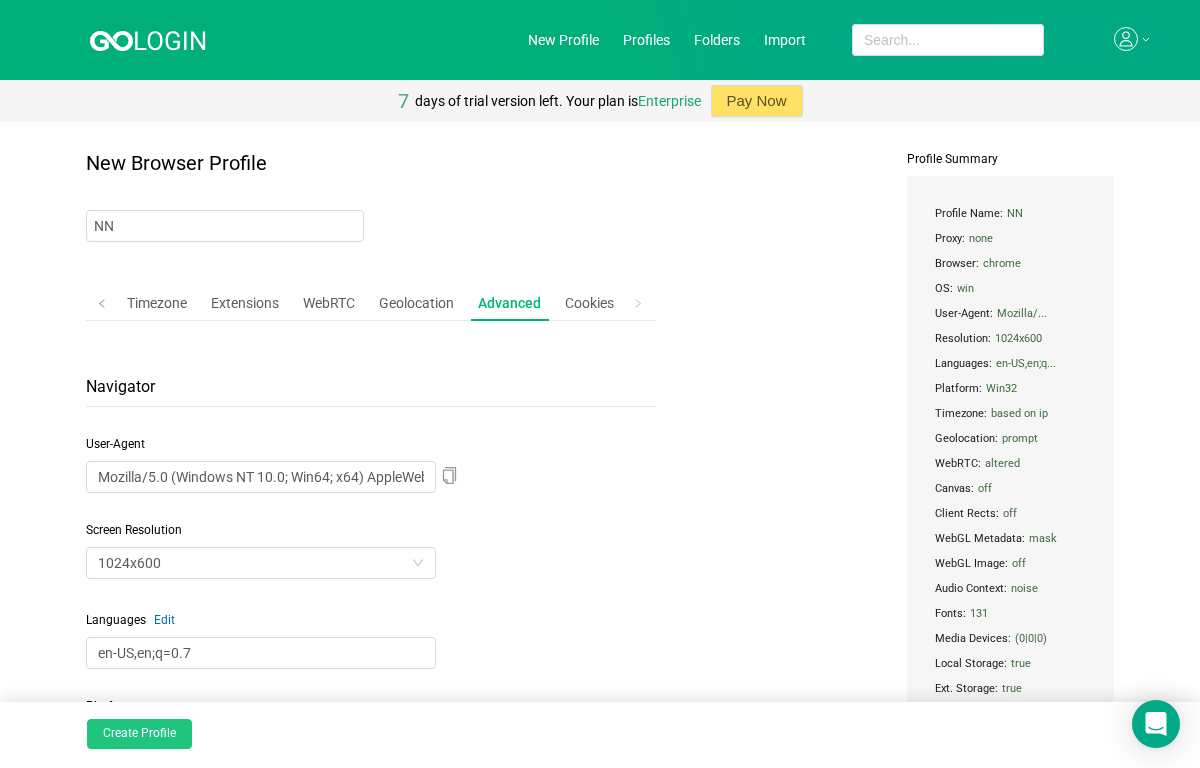 click on "Create Profile" at bounding box center [139, 734] 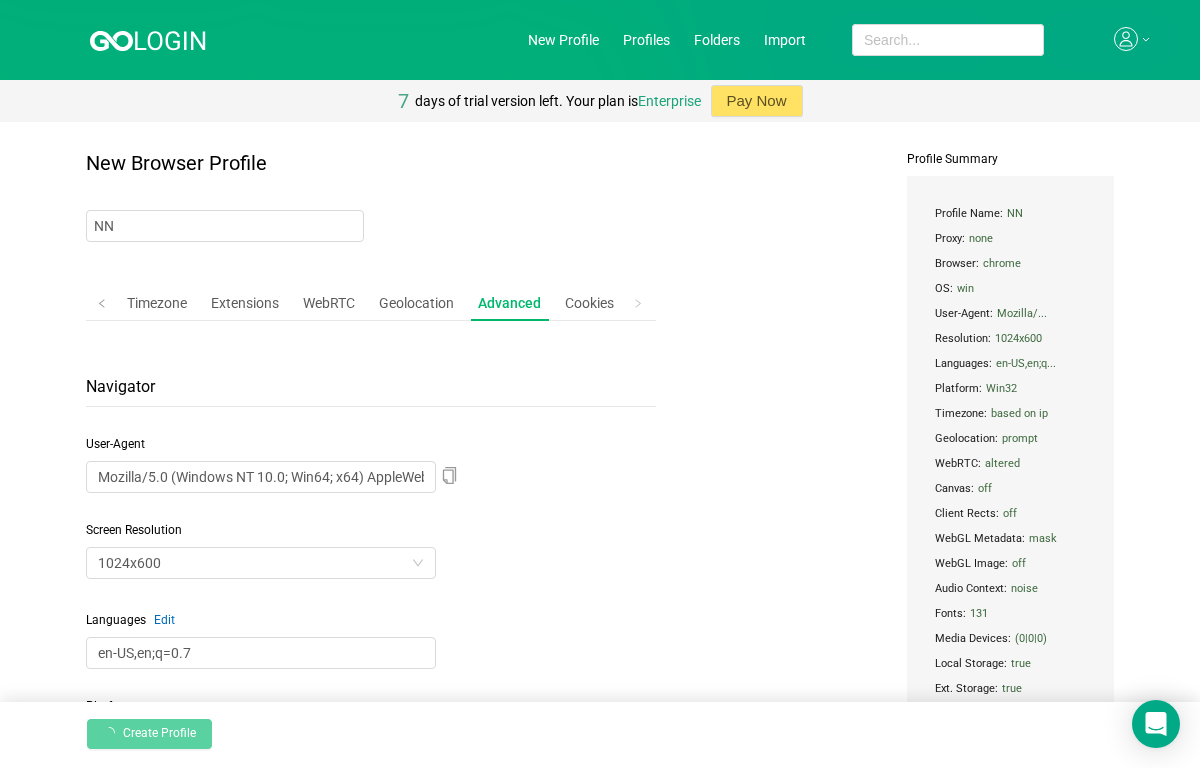 click on "Navigator User-Agent Mozilla/5.0 (Windows NT 10.0; Win64; x64) AppleWebKit/537.36 (KHTML, like Gecko) Chrome/138.0.7204.50 Safari/537.36 Screen Resolution 1024x600 Languages Edit en-US,en;q=0.7 Platform Win32 CPU Threads 4 RAM 8 DoNotTrack Fonts Enable fonts list masking Browser profile fonts list : AIGDT AMGDT Arial Baltic Arial CE Arial Cyr Arial Greek Arial Hebrew Arial MT ...and 123 more Edit Mask Media Devices Mask Media Devices Video Inputs 0 Audio Inputs 0 Audio Outputs 0 Hardware Canvas Noise Off Block Client Rects Noise Off Audio Context Noise Off WebGL Image Noise Off WebGL Metadata Mask Off WebGL Vendor Google Inc. (Intel) WebGL Renderer ANGLE (Intel, Intel(R) HD Graphics 530 (0x00001912) Direct3D11 vs_5_0 ps_5_0, D3D11) Storage Options Enable Local Storage and IndexedDB Enable Extension storage Other" at bounding box center [371, 1804] 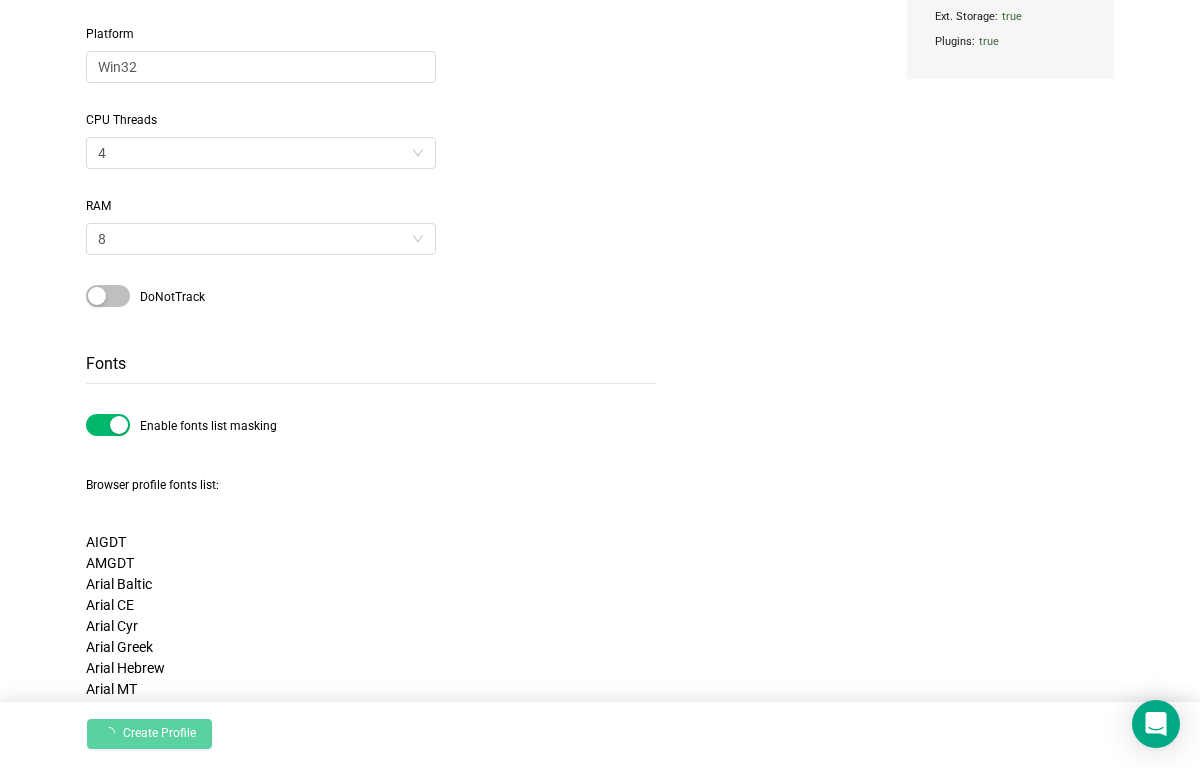scroll, scrollTop: 0, scrollLeft: 0, axis: both 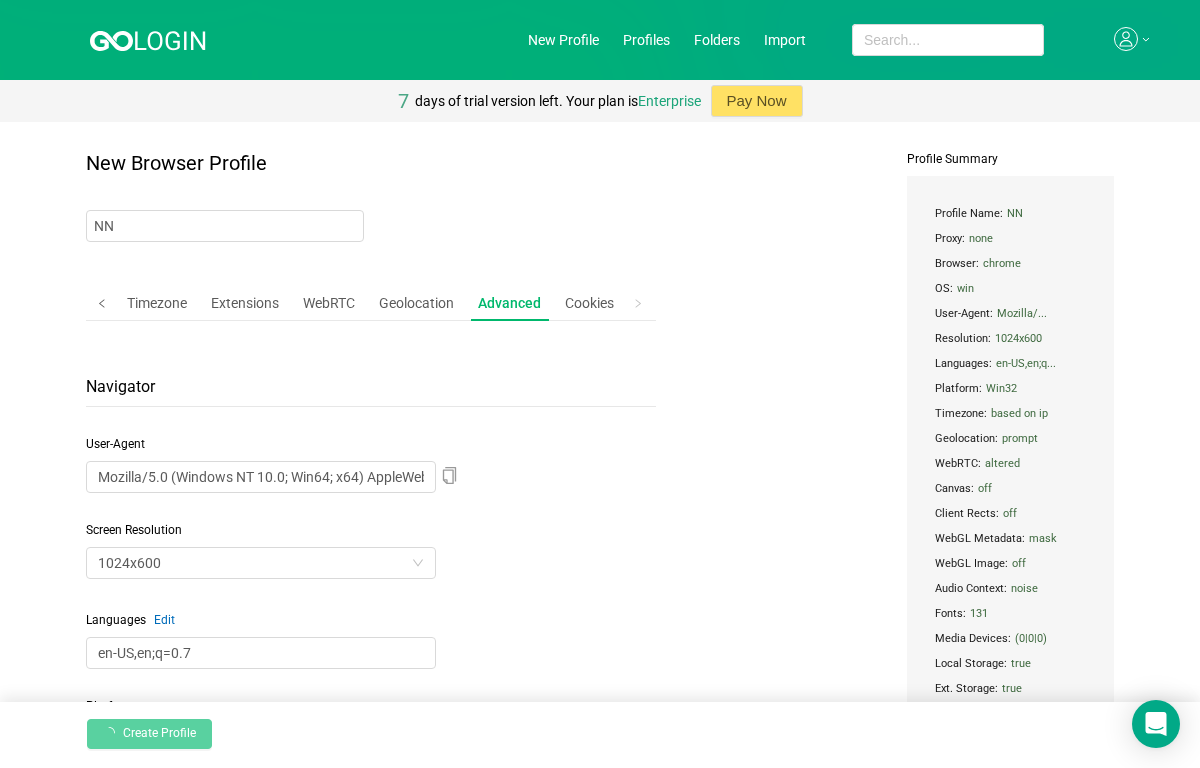 click at bounding box center [102, 303] 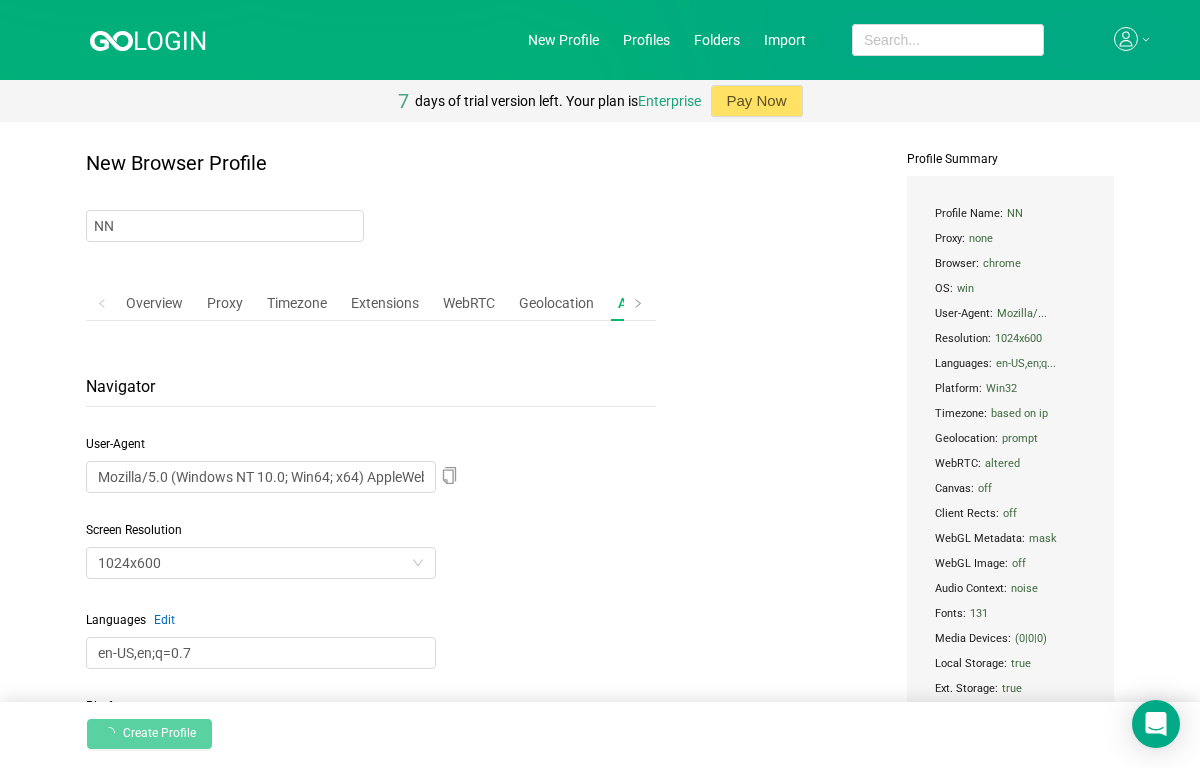 click on "Navigator User-Agent Mozilla/5.0 (Windows NT 10.0; Win64; x64) AppleWebKit/537.36 (KHTML, like Gecko) Chrome/138.0.7204.50 Safari/537.36 Screen Resolution 1024x600 Languages Edit en-US,en;q=0.7 Platform Win32 CPU Threads 4 RAM 8 DoNotTrack Fonts Enable fonts list masking Browser profile fonts list : AIGDT AMGDT Arial Baltic Arial CE Arial Cyr Arial Greek Arial Hebrew Arial MT ...and 123 more Edit Mask Media Devices Mask Media Devices Video Inputs 0 Audio Inputs 0 Audio Outputs 0 Hardware Canvas Noise Off Block Client Rects Noise Off Audio Context Noise Off WebGL Image Noise Off WebGL Metadata Mask Off WebGL Vendor Google Inc. (Intel) WebGL Renderer ANGLE (Intel, Intel(R) HD Graphics 530 (0x00001912) Direct3D11 vs_5_0 ps_5_0, D3D11) Storage Options Enable Local Storage and IndexedDB Enable Extension storage Other" at bounding box center [371, 1804] 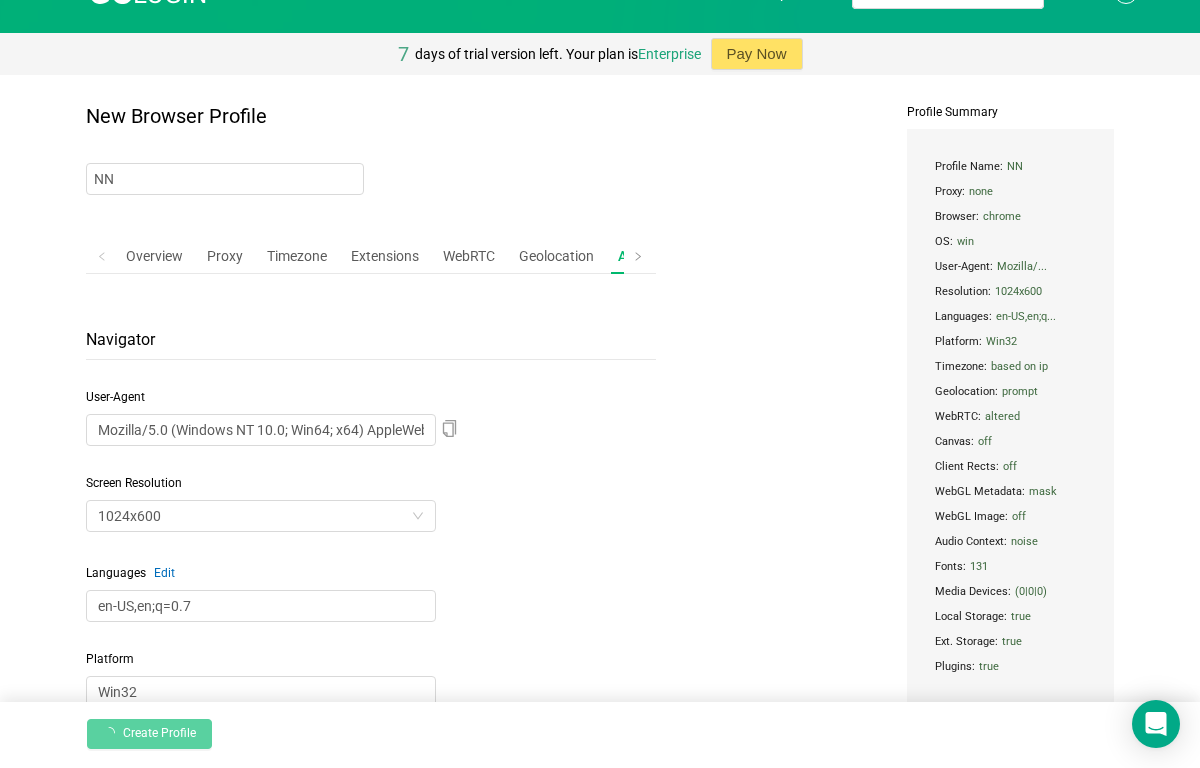 scroll, scrollTop: 0, scrollLeft: 0, axis: both 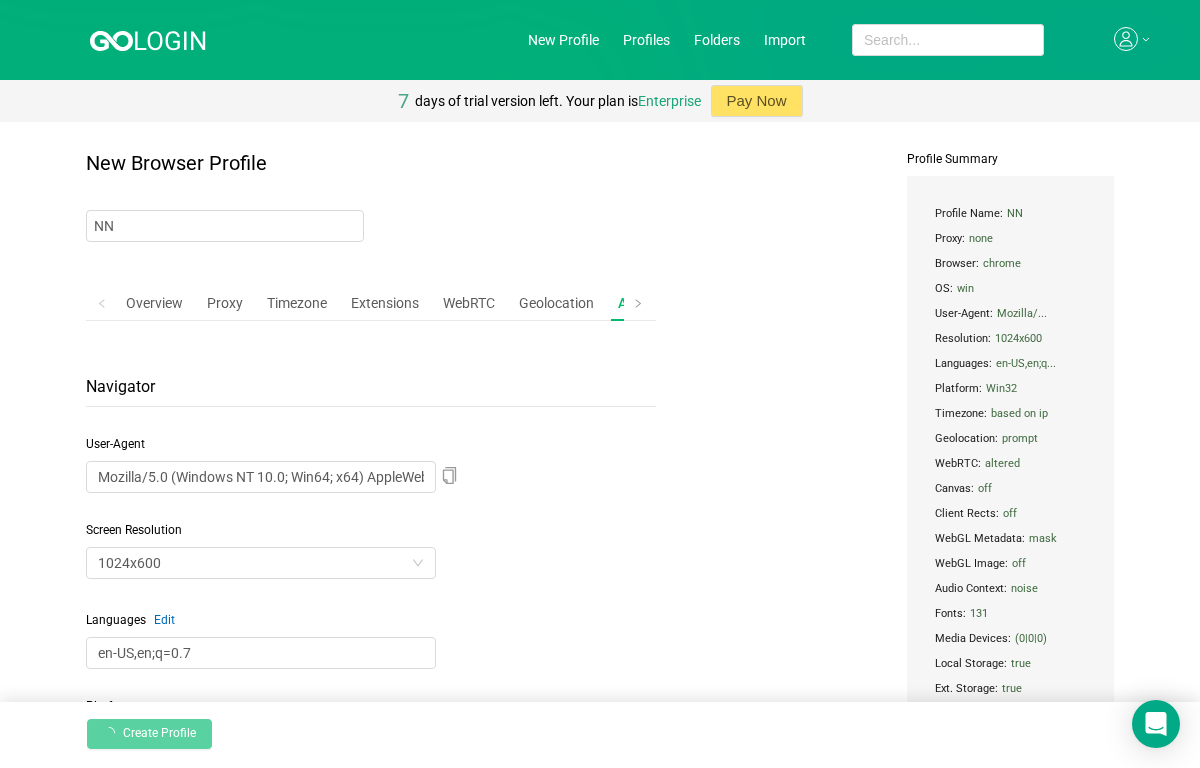 click 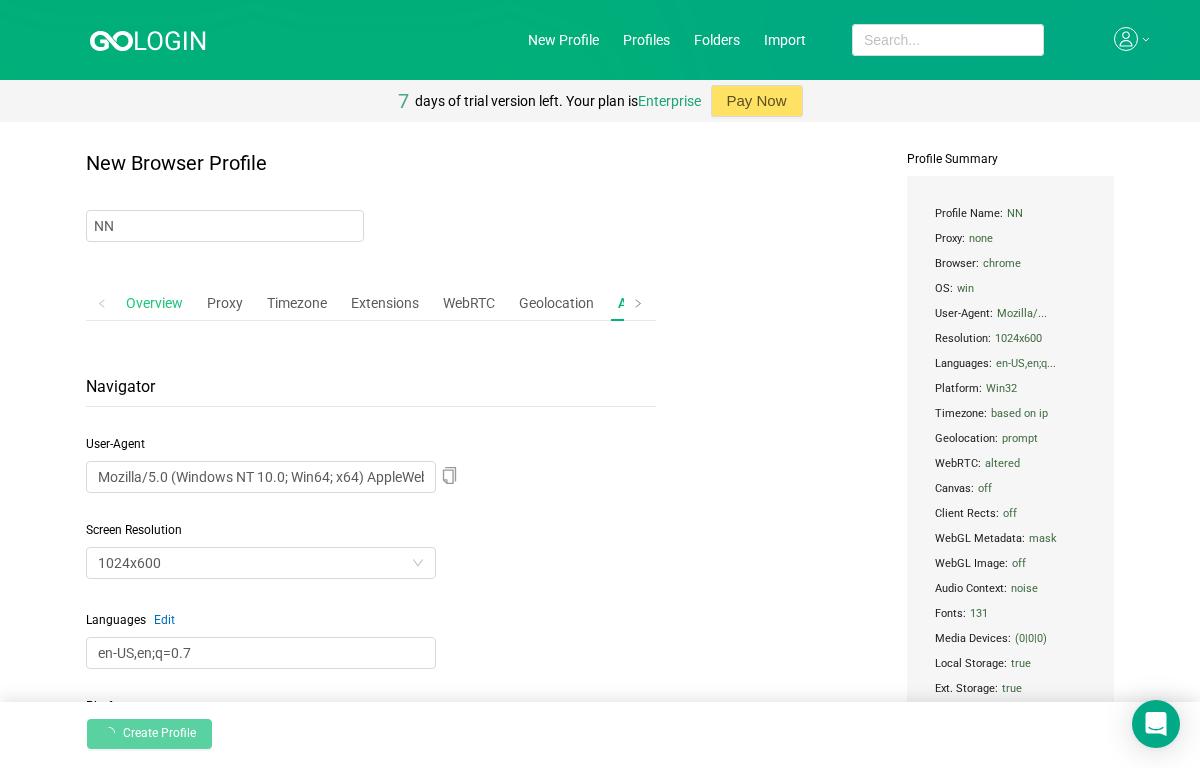 click on "Overview" at bounding box center (154, 303) 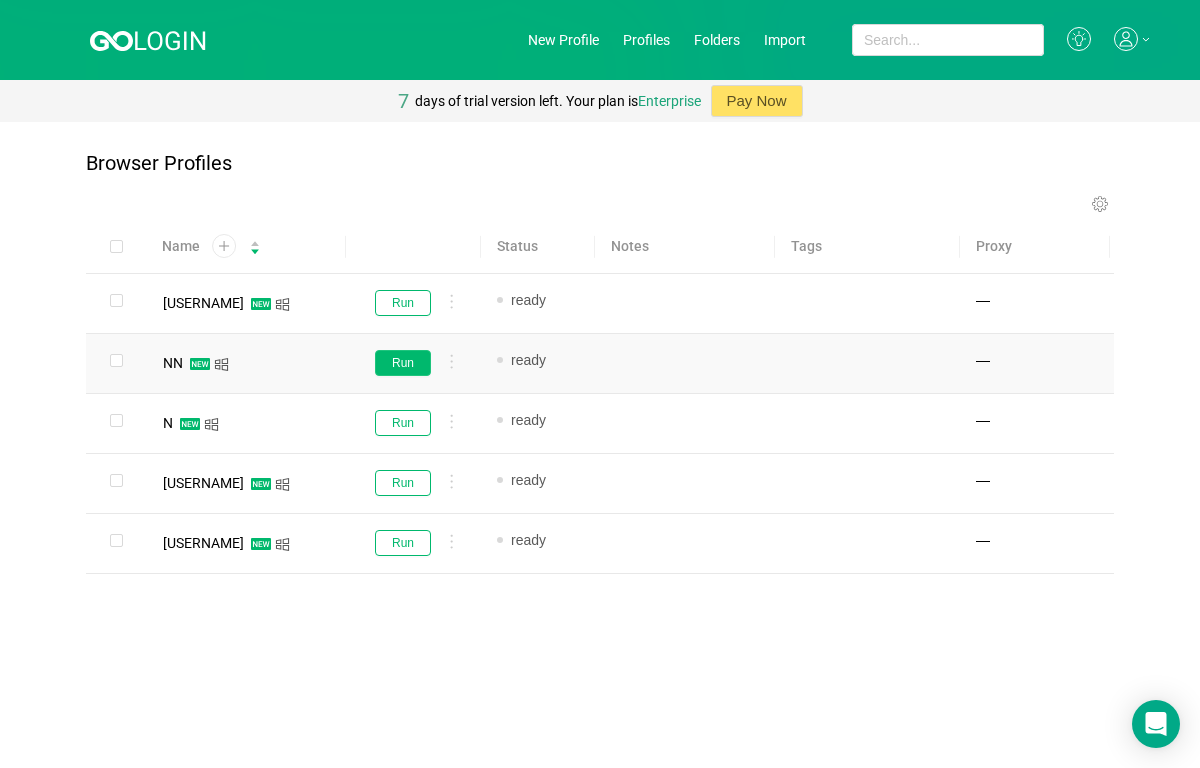 click on "Run" at bounding box center (403, 363) 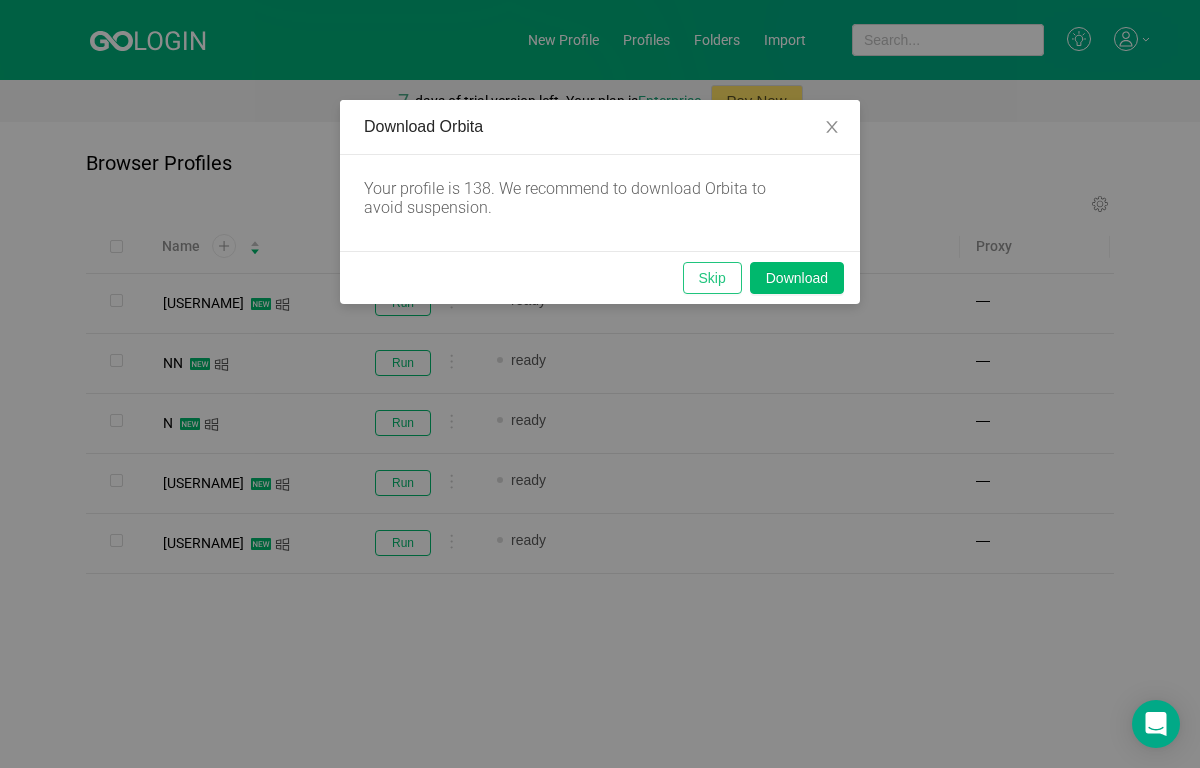 click on "Skip" at bounding box center (712, 278) 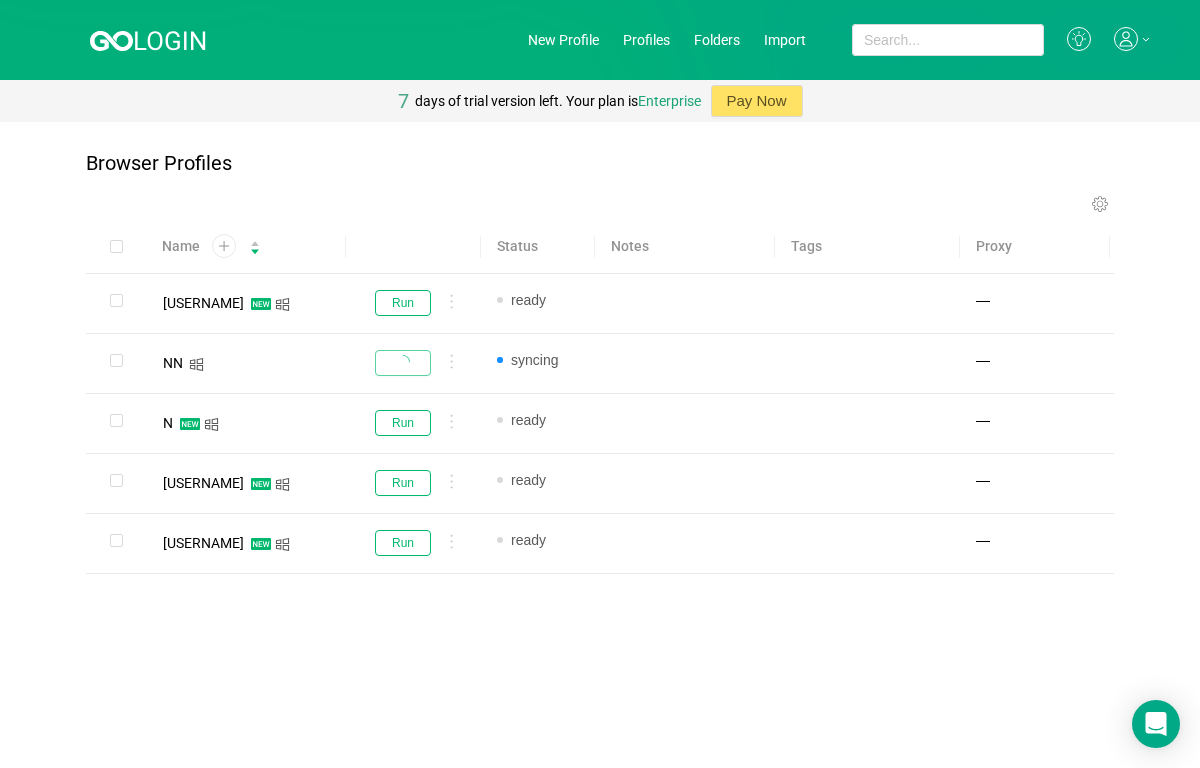 click on "Browser Profiles" at bounding box center (600, 173) 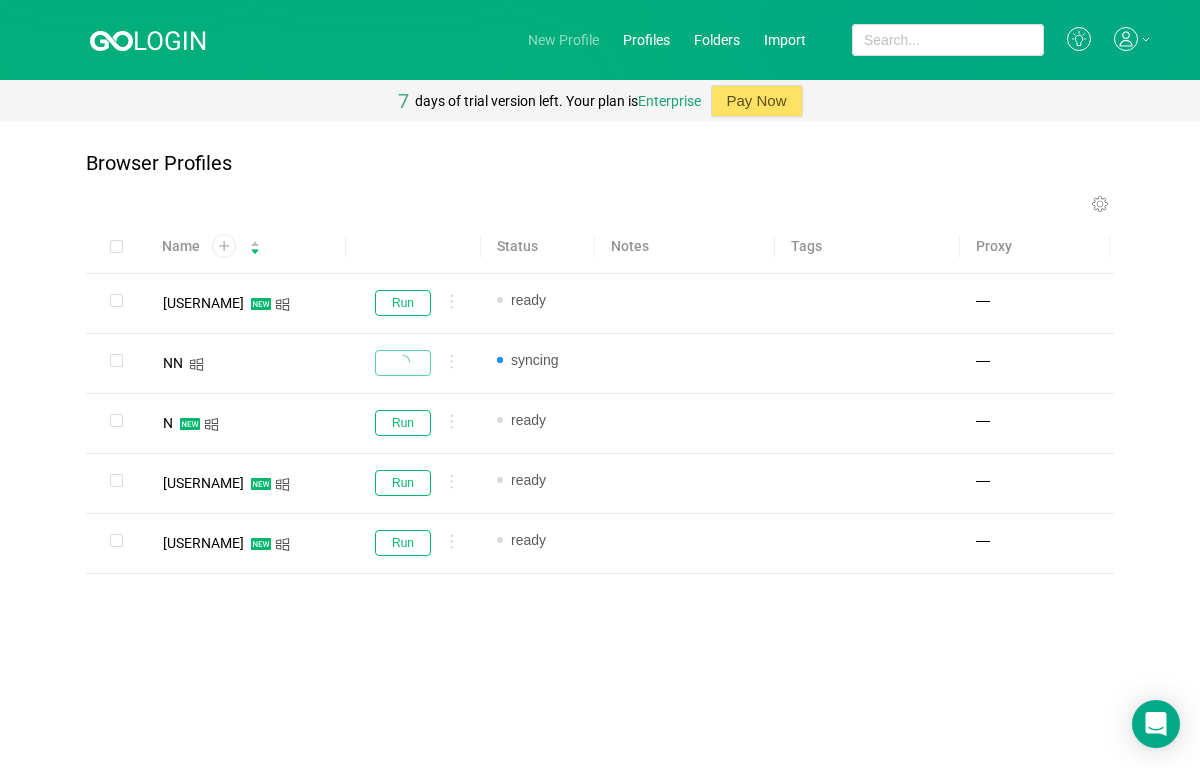 click on "New Profile" at bounding box center (563, 40) 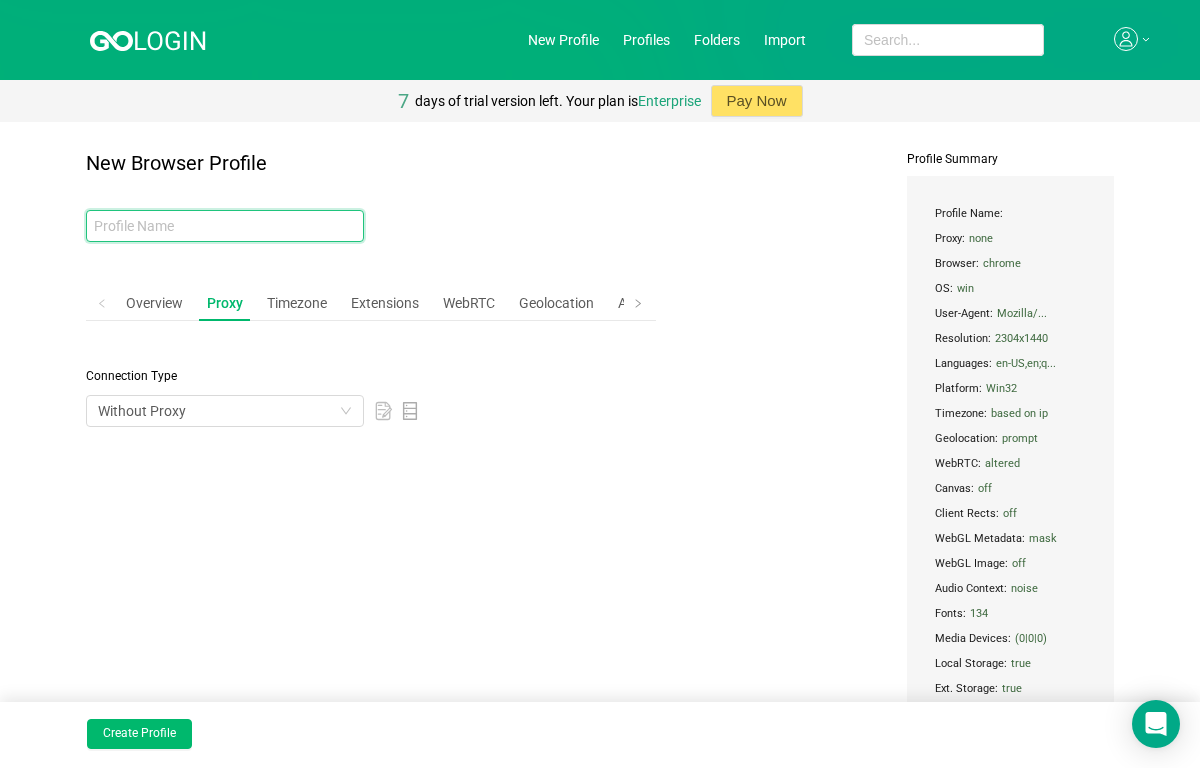 click at bounding box center [225, 226] 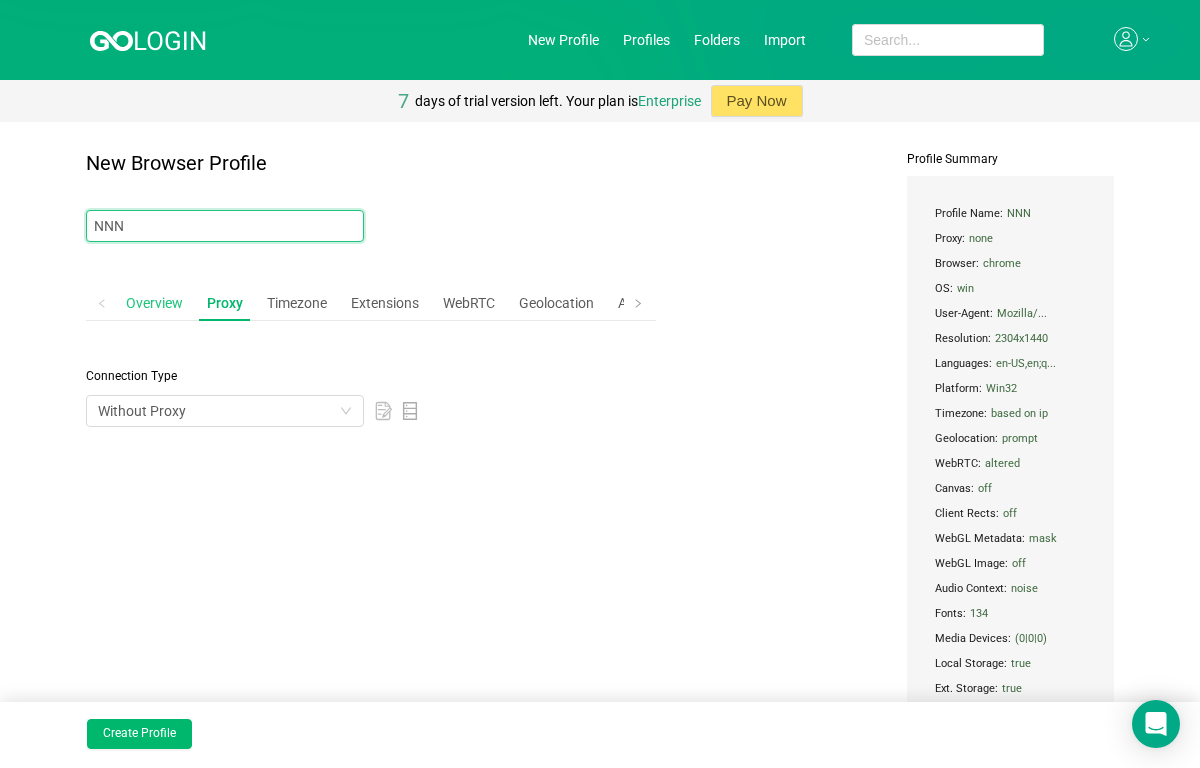 type on "NNN" 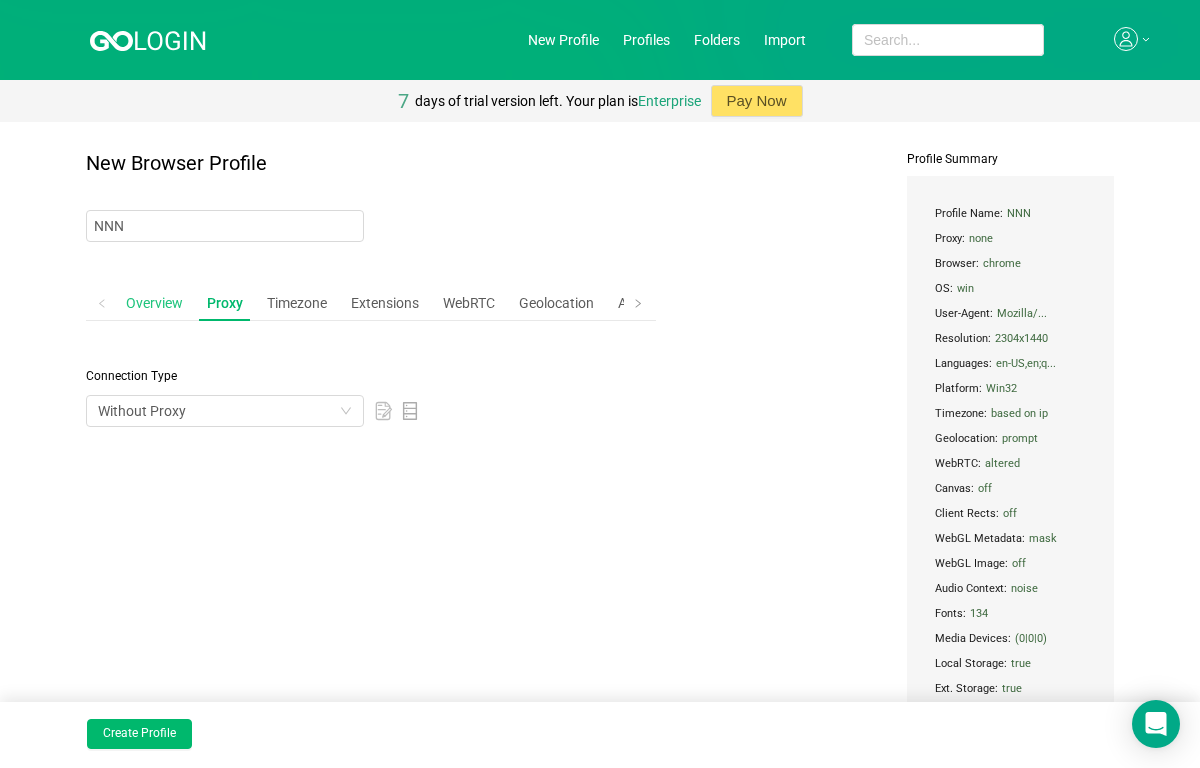 click on "Overview" at bounding box center [154, 303] 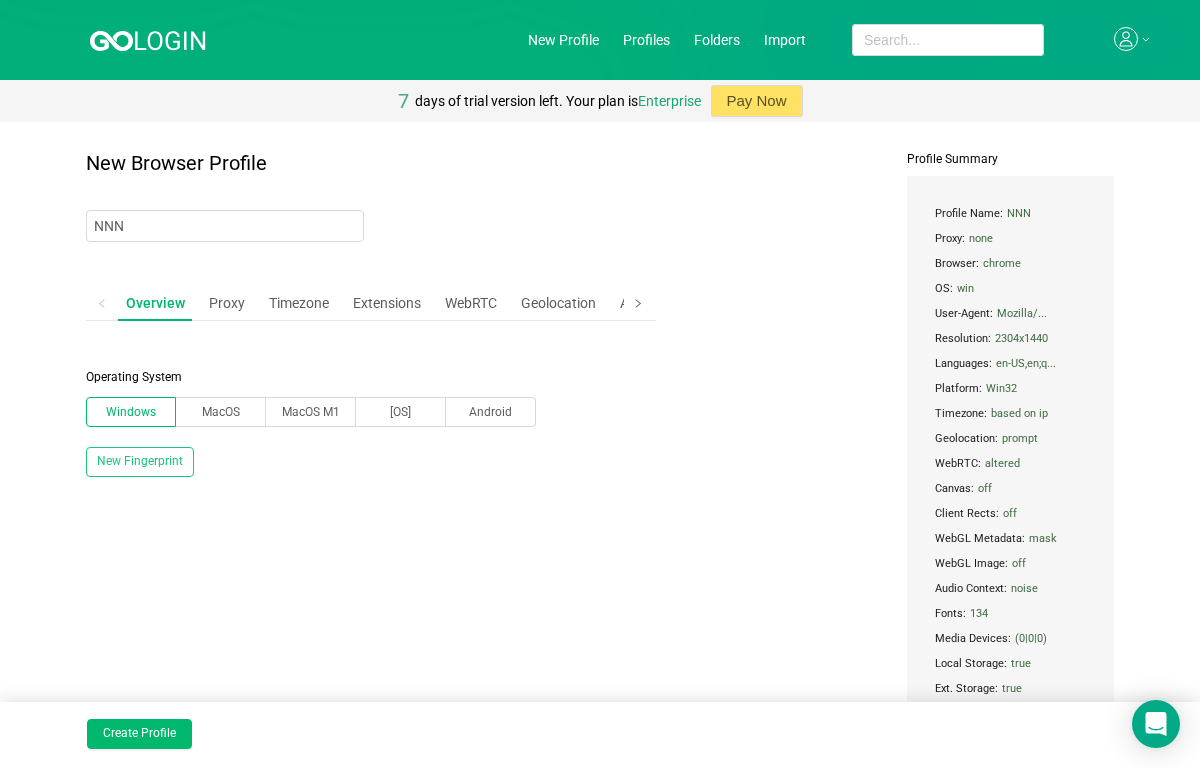 click 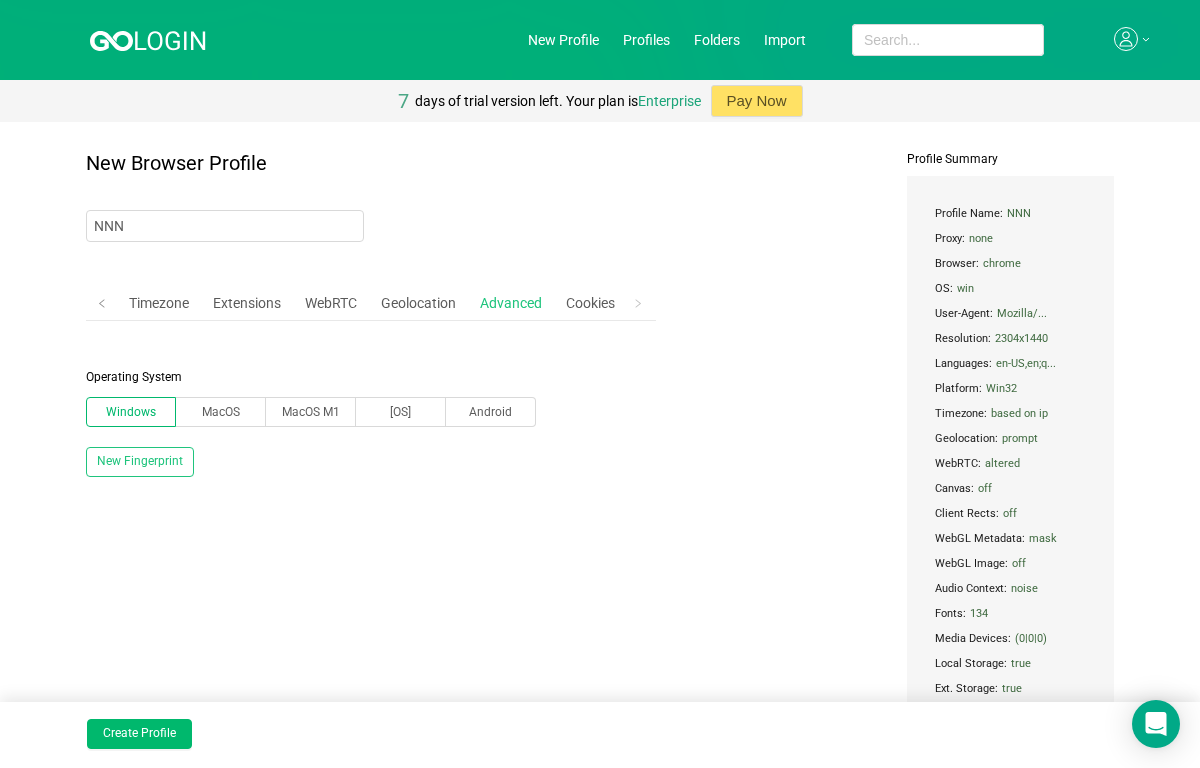 click on "Advanced" at bounding box center (511, 303) 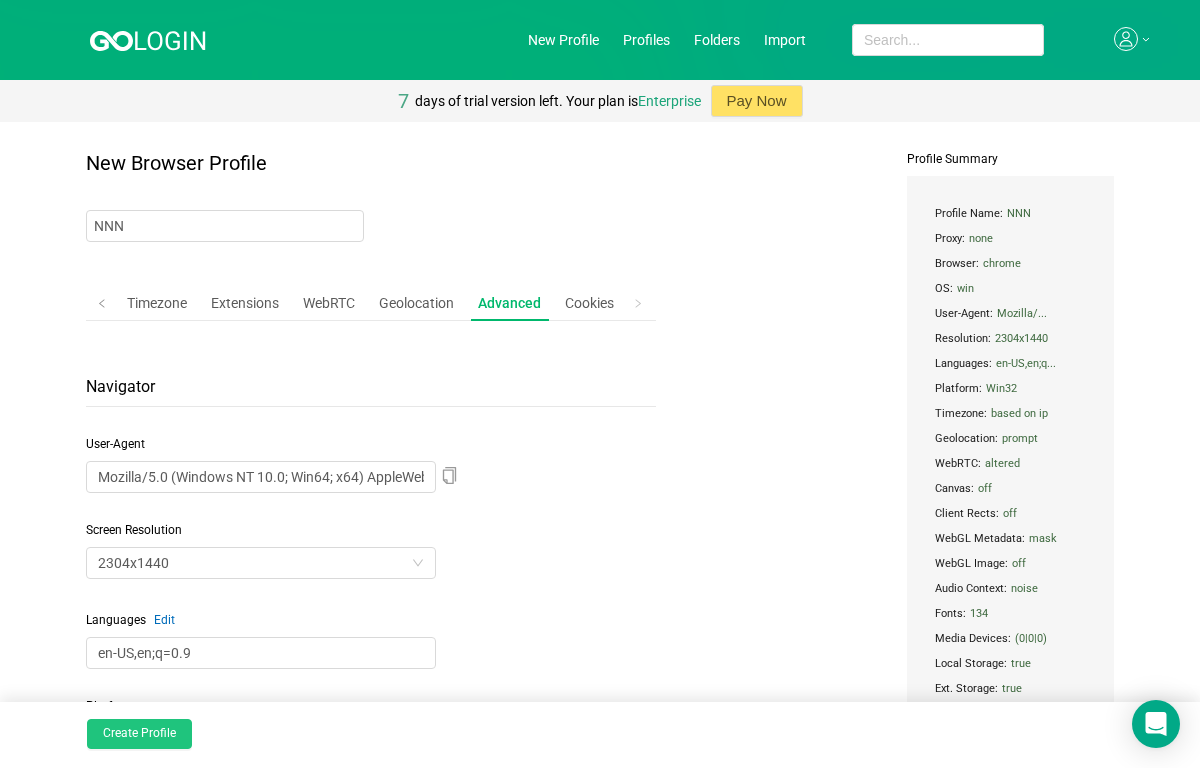 click on "Create Profile" at bounding box center (139, 734) 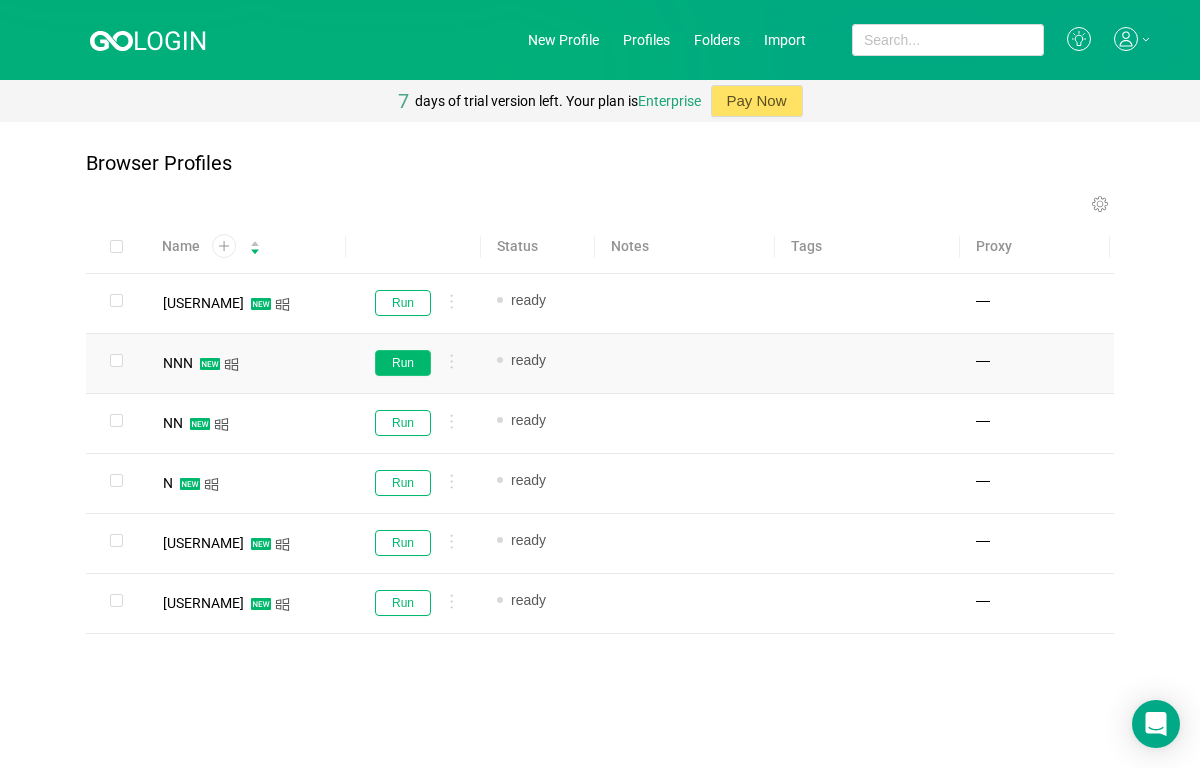 click on "Run" at bounding box center [403, 363] 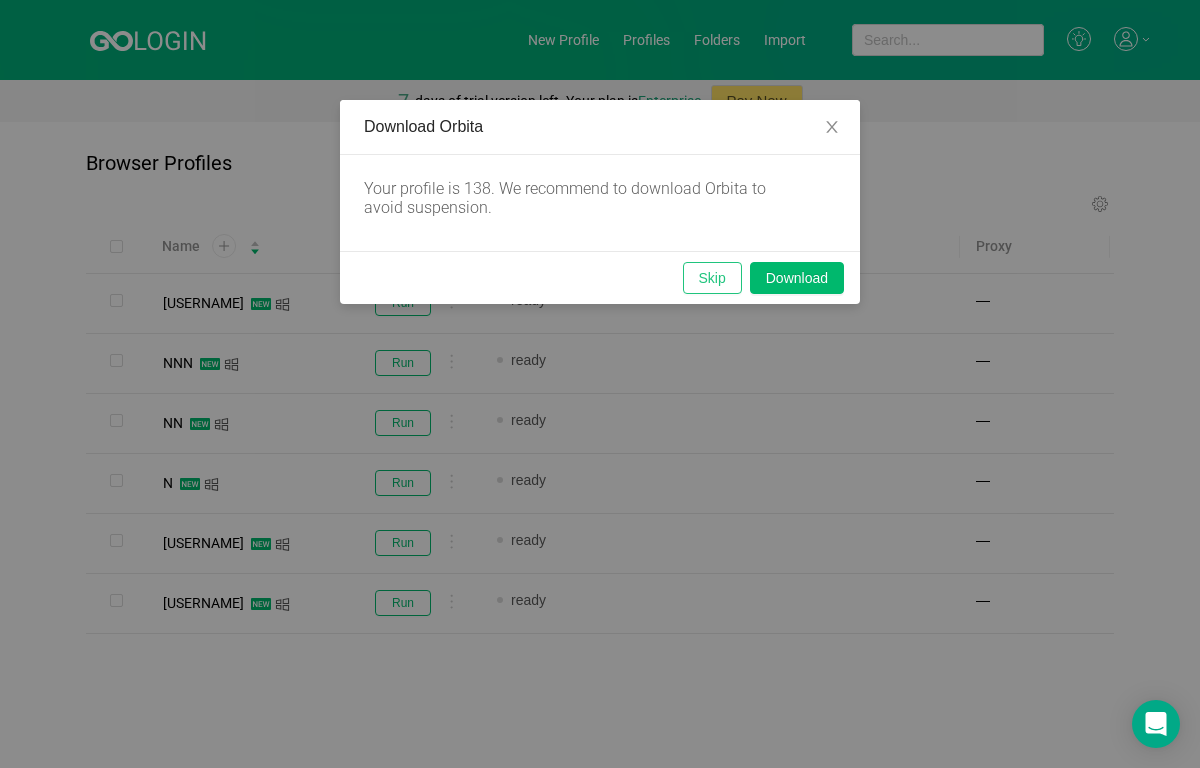 click on "Skip" at bounding box center (712, 278) 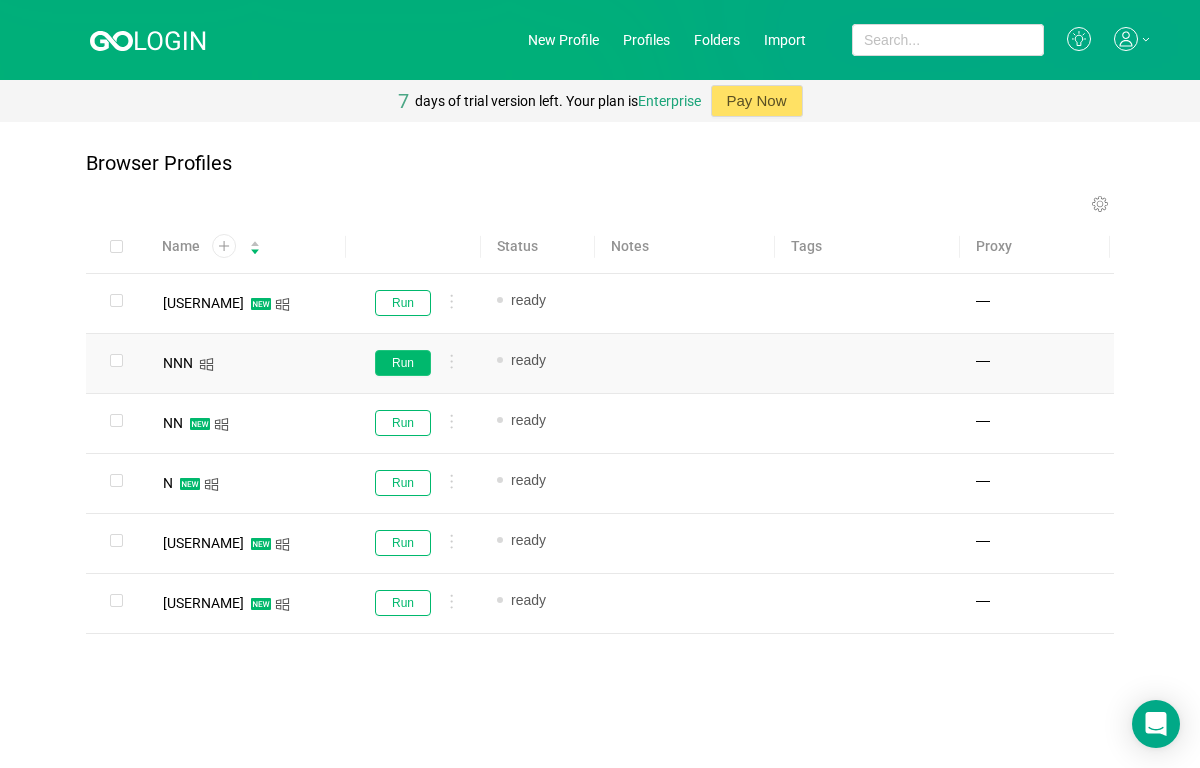 click on "Run" at bounding box center (403, 363) 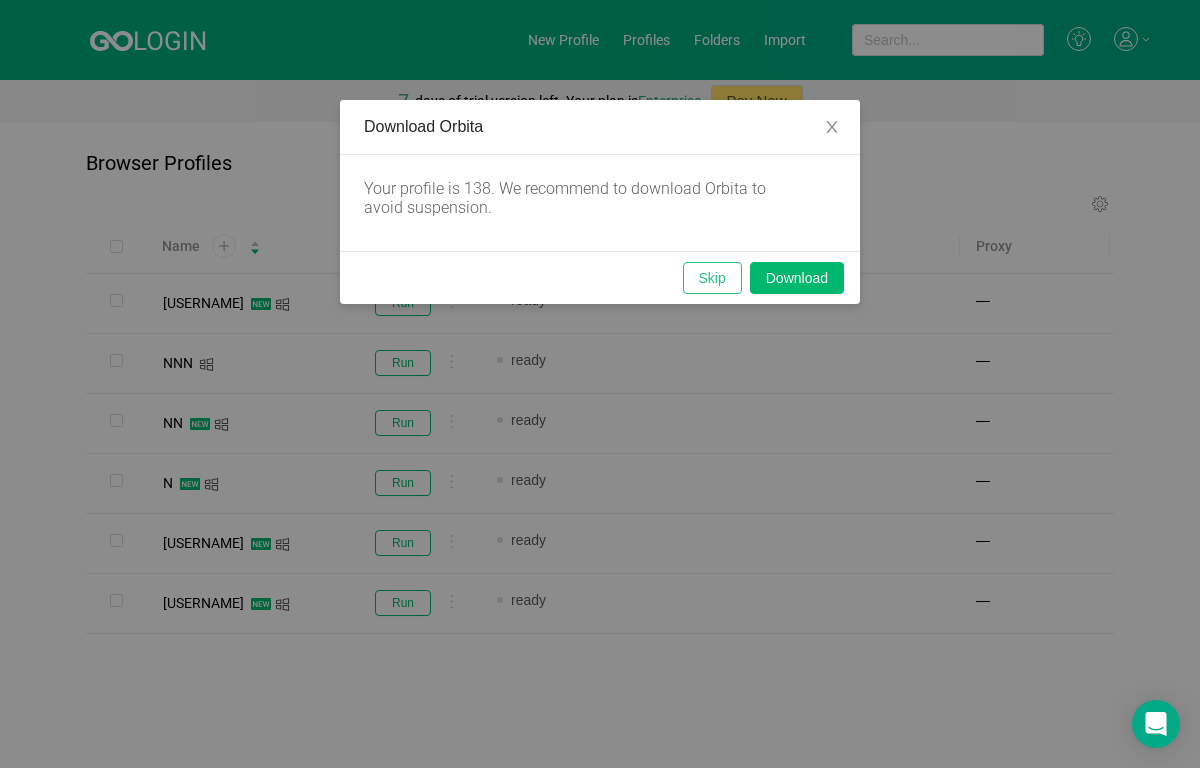 click on "Skip" at bounding box center (712, 278) 